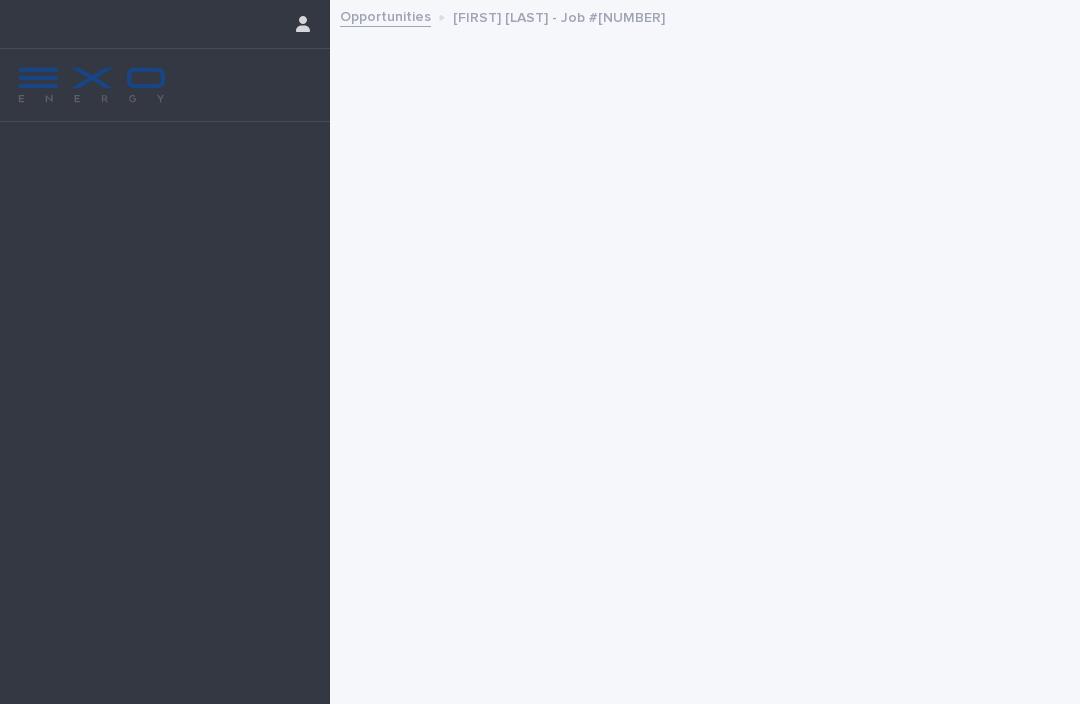 scroll, scrollTop: 0, scrollLeft: 0, axis: both 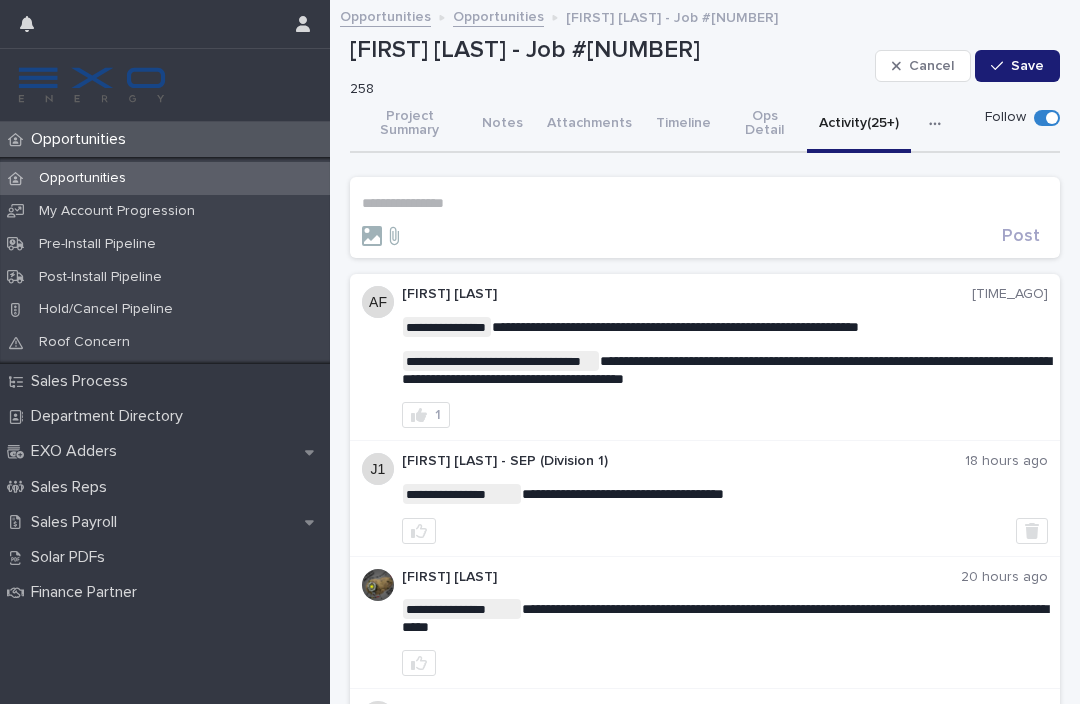 click on "Sales Payroll" at bounding box center (78, 522) 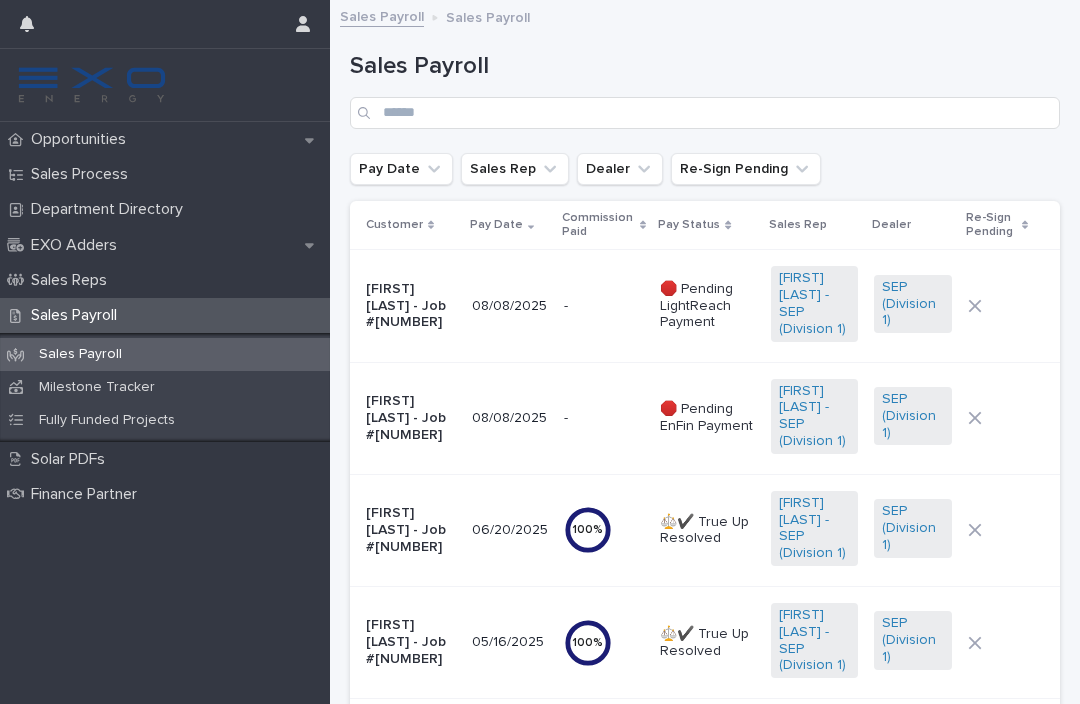click on "Opportunities" at bounding box center (82, 139) 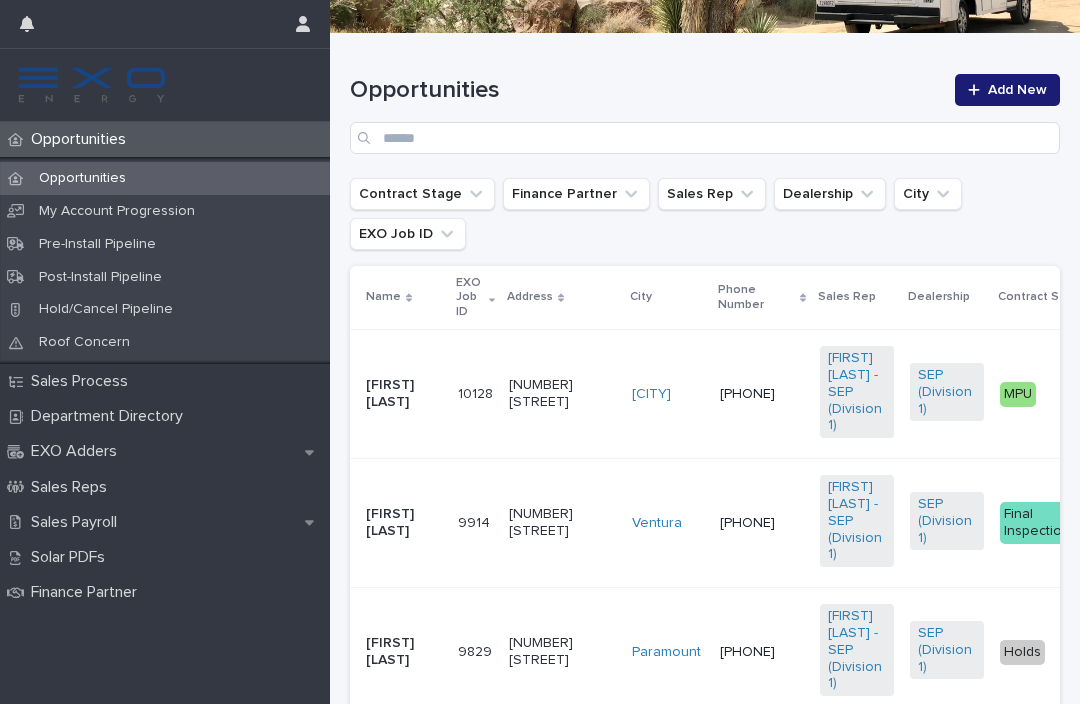 scroll, scrollTop: 285, scrollLeft: 0, axis: vertical 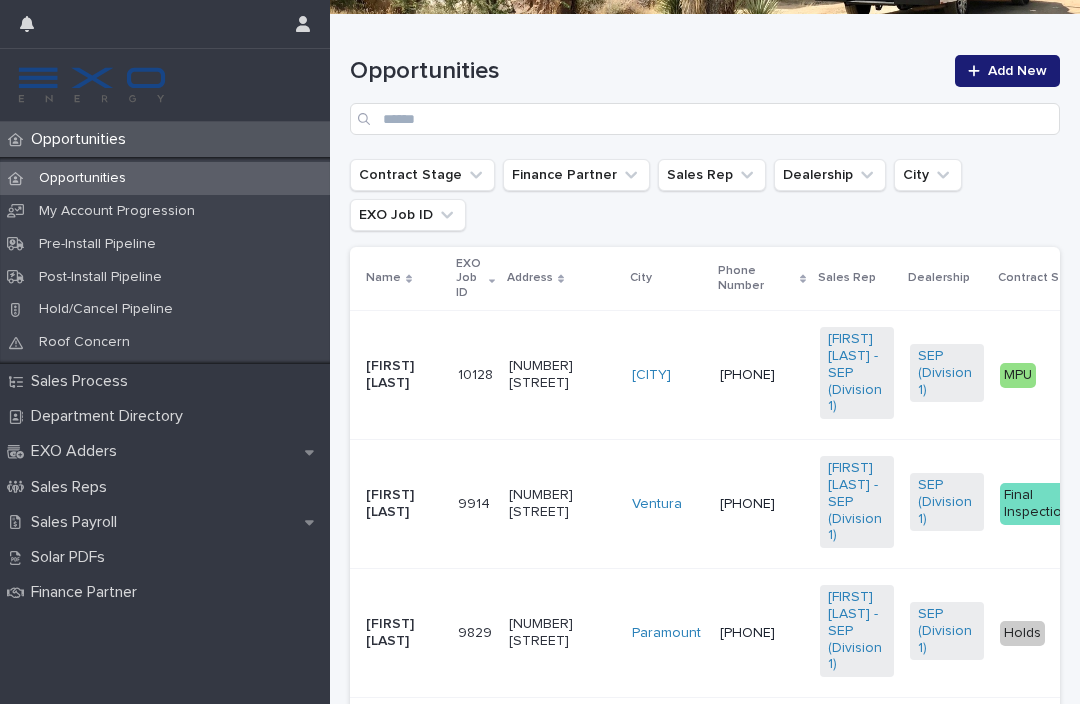 click on "Final Inspection" at bounding box center (1051, 504) 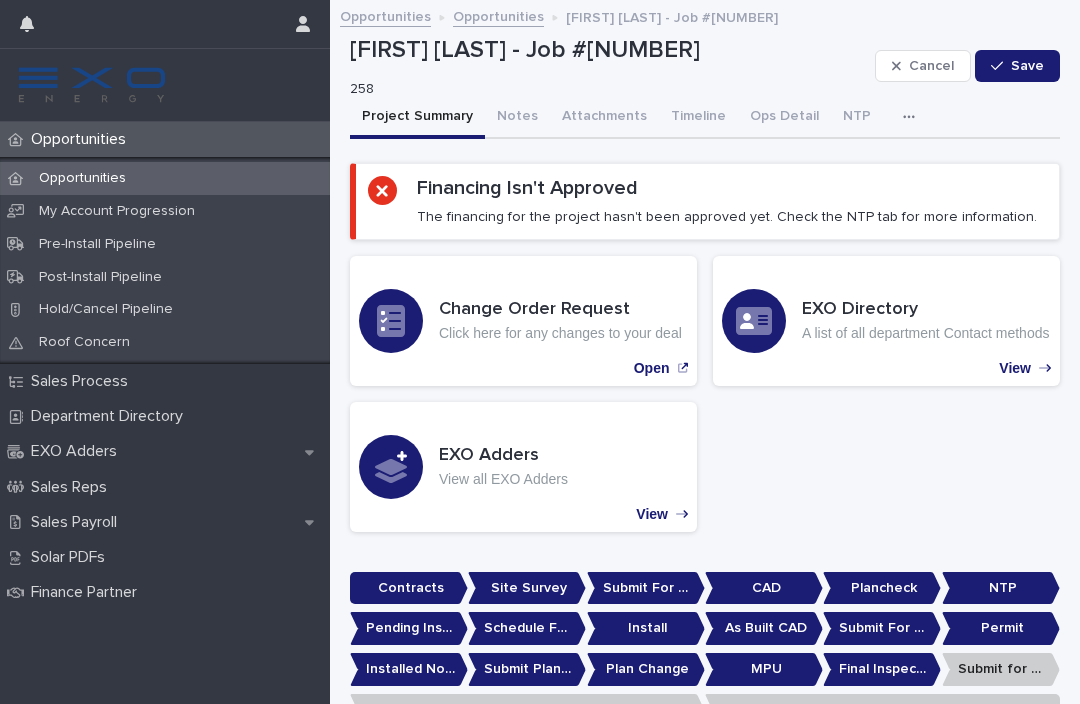 scroll, scrollTop: 0, scrollLeft: 0, axis: both 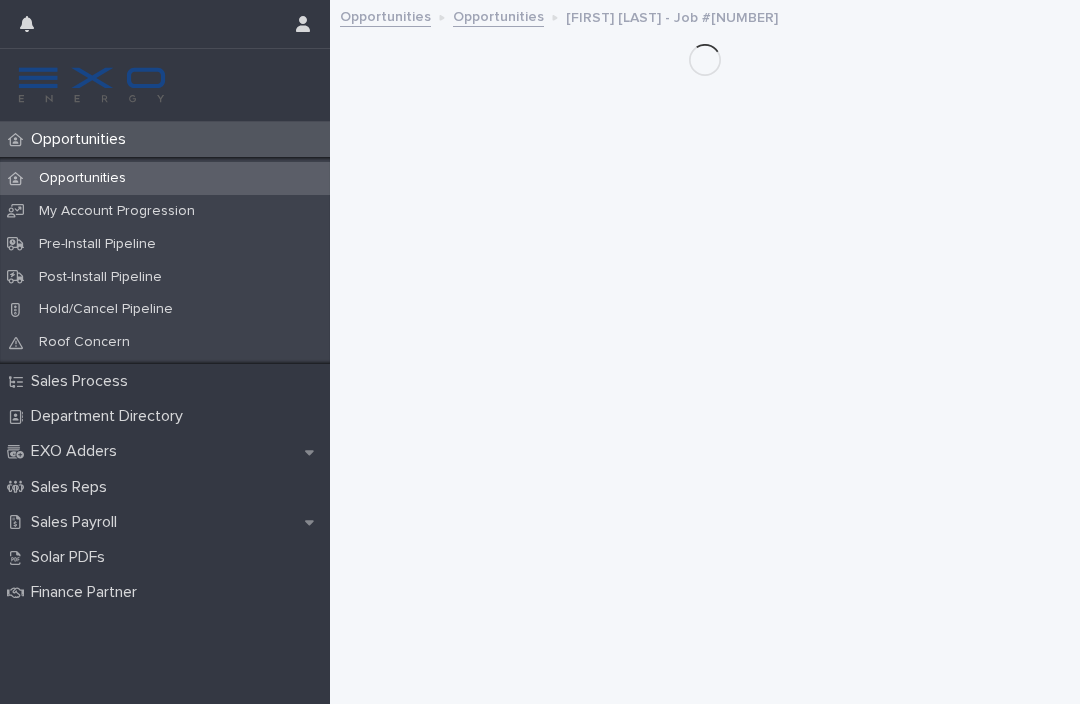 click on "Sales Payroll" at bounding box center (165, 522) 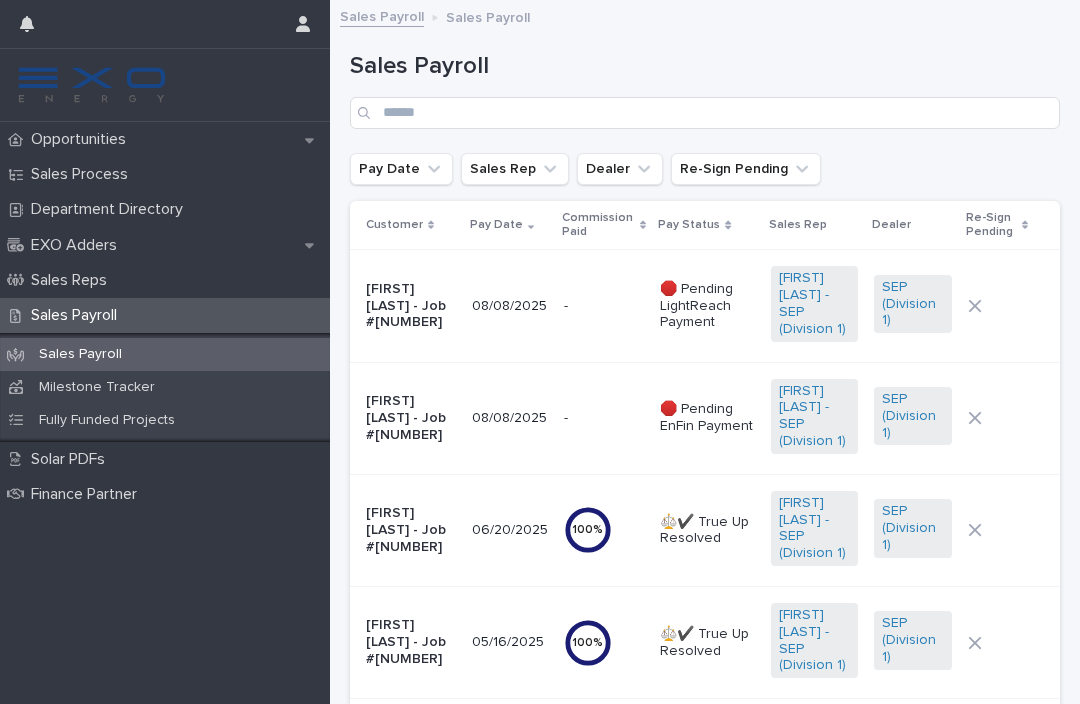 click on "Opportunities" at bounding box center (82, 139) 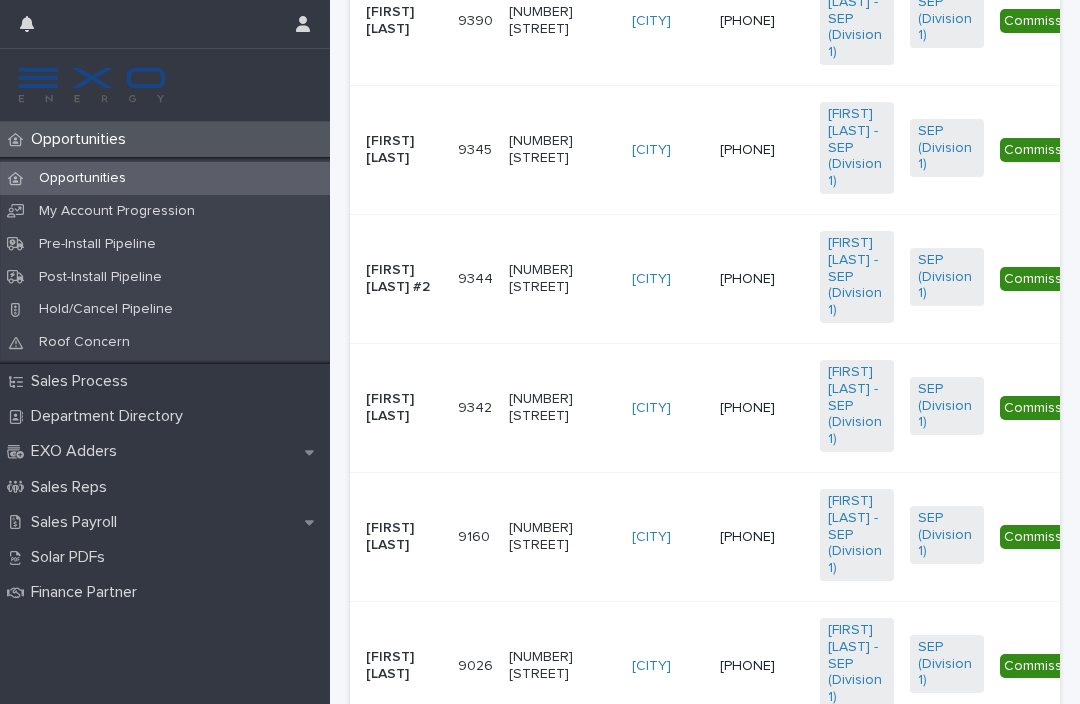 scroll, scrollTop: 2191, scrollLeft: 0, axis: vertical 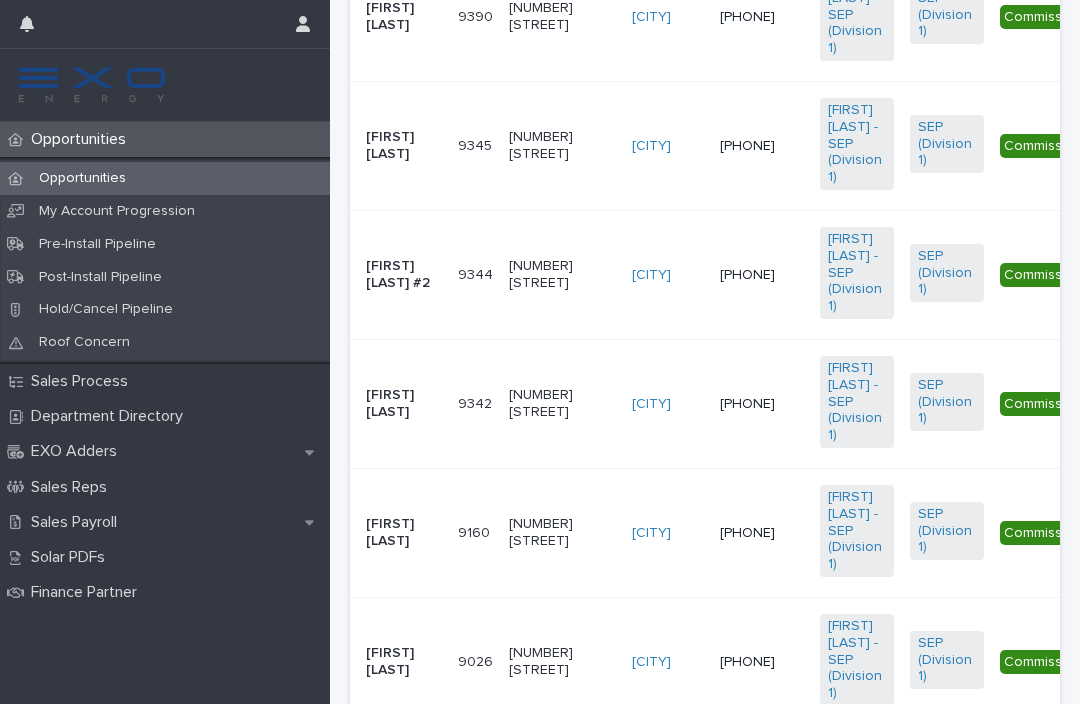 click on "Commissioned" at bounding box center (1051, 404) 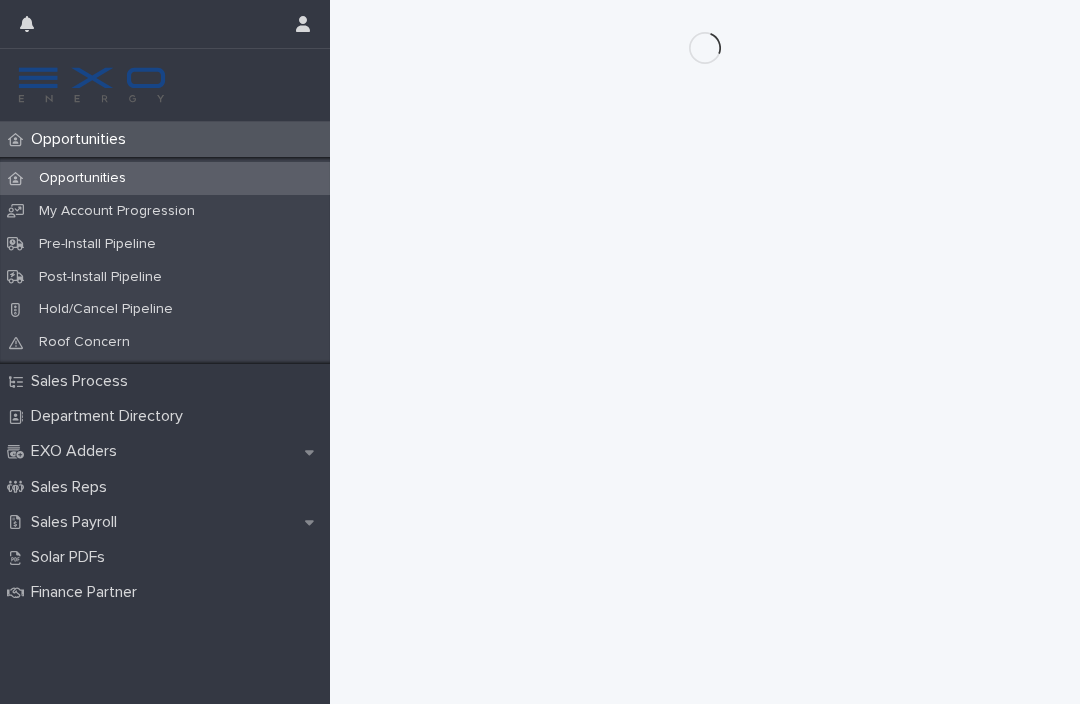 scroll, scrollTop: 0, scrollLeft: 0, axis: both 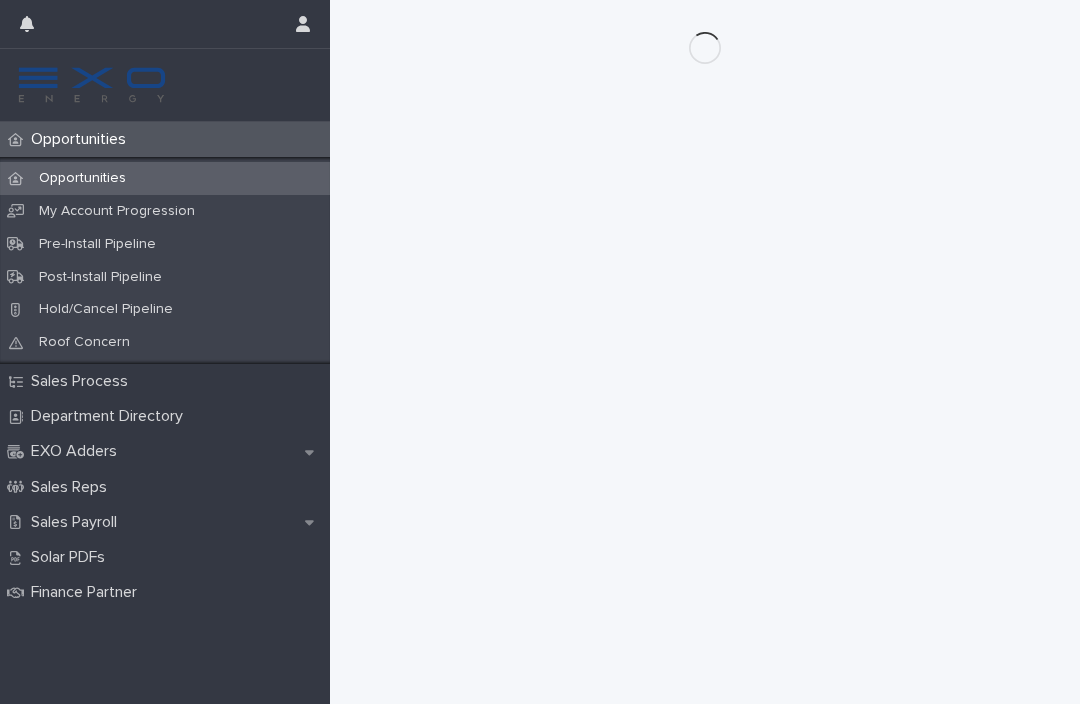 click on "Sales Payroll" at bounding box center [78, 522] 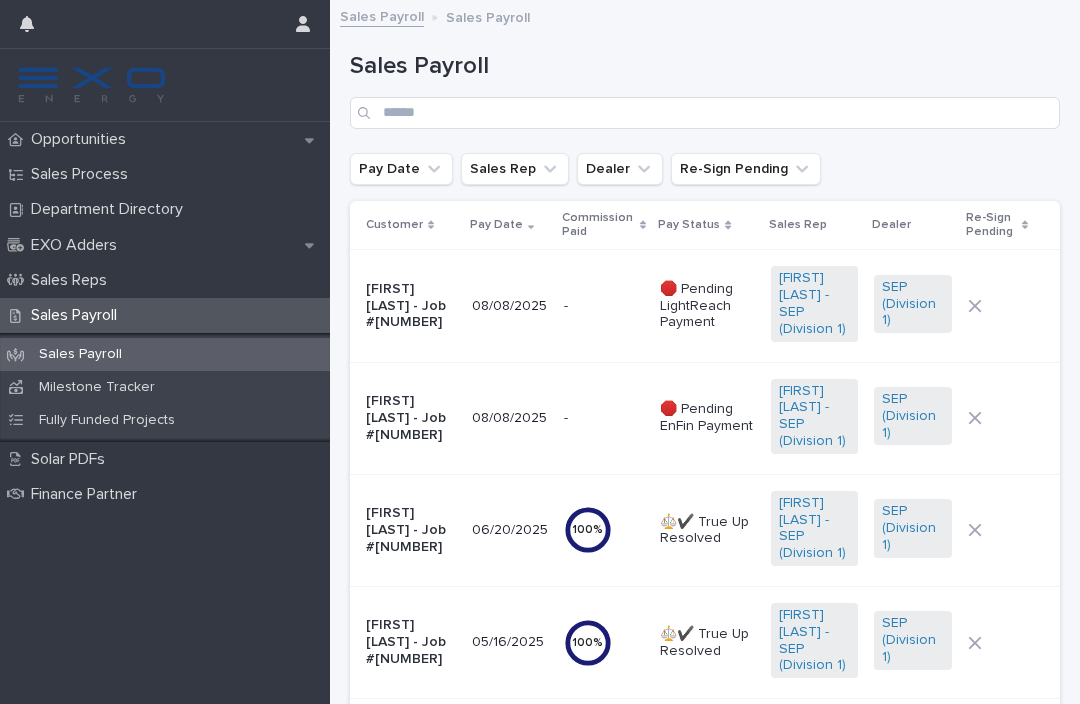 click on "Opportunities" at bounding box center (82, 139) 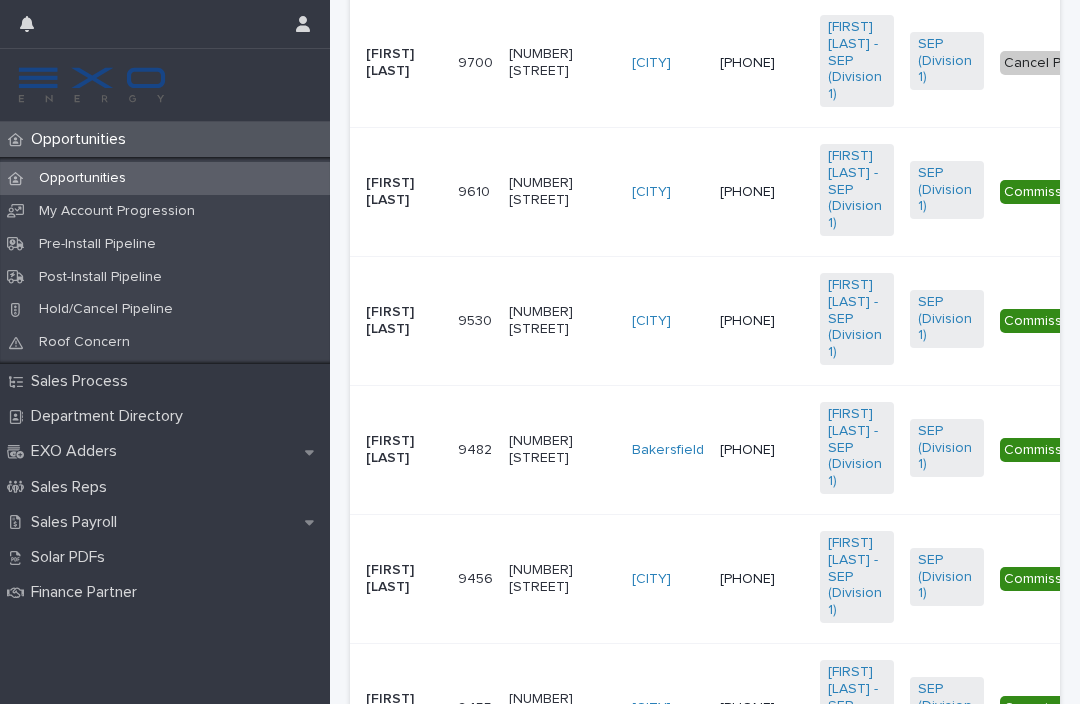 scroll, scrollTop: 1380, scrollLeft: 0, axis: vertical 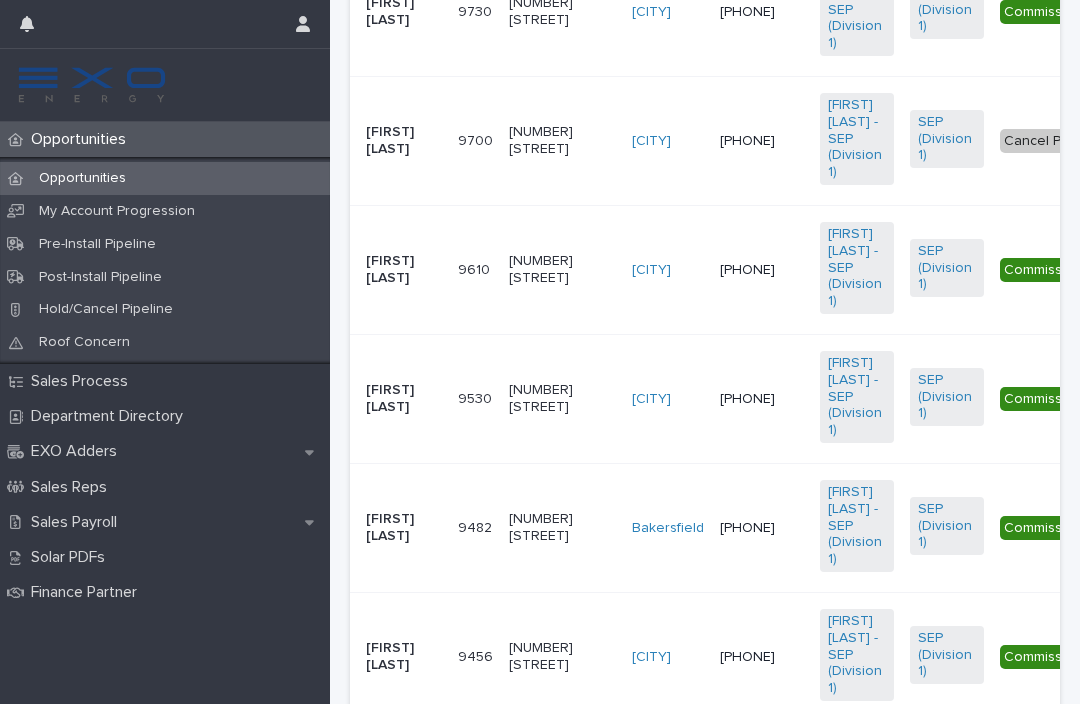 click on "[PHONE]" at bounding box center (762, 399) 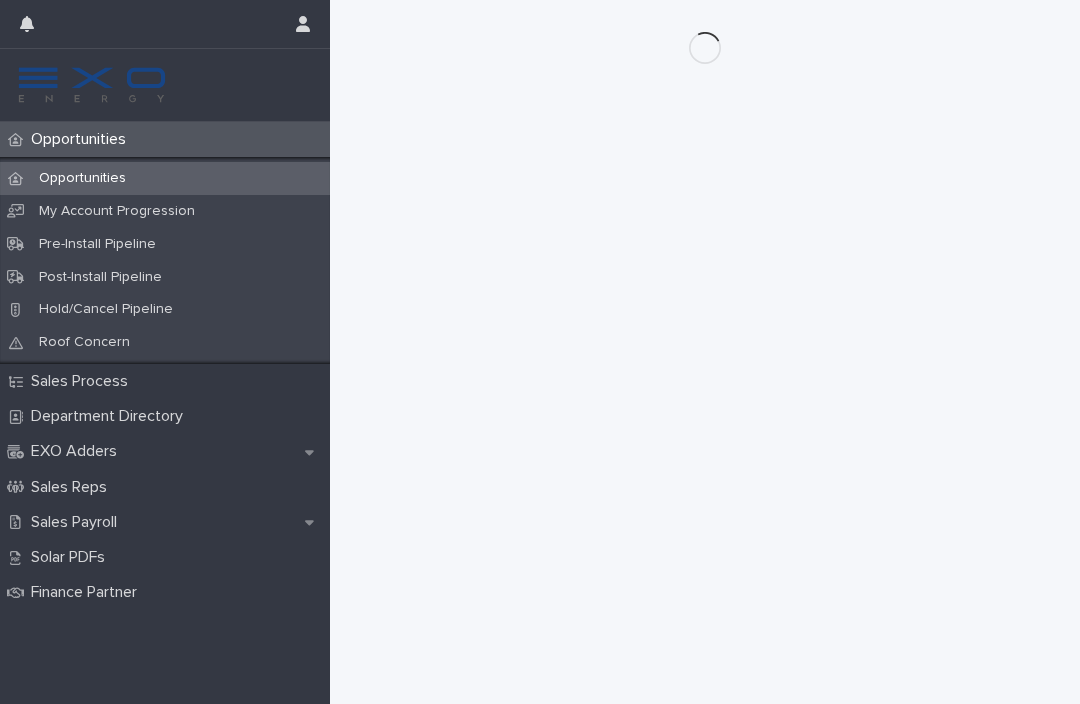 scroll, scrollTop: 0, scrollLeft: 0, axis: both 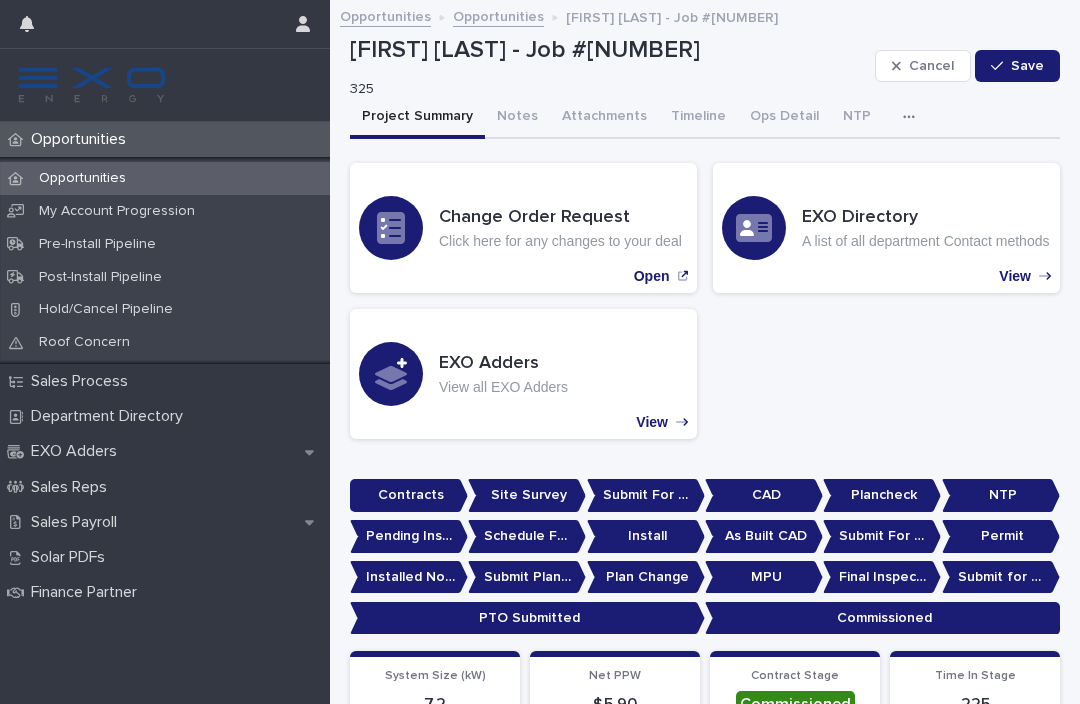 click on "Notes" at bounding box center [517, 118] 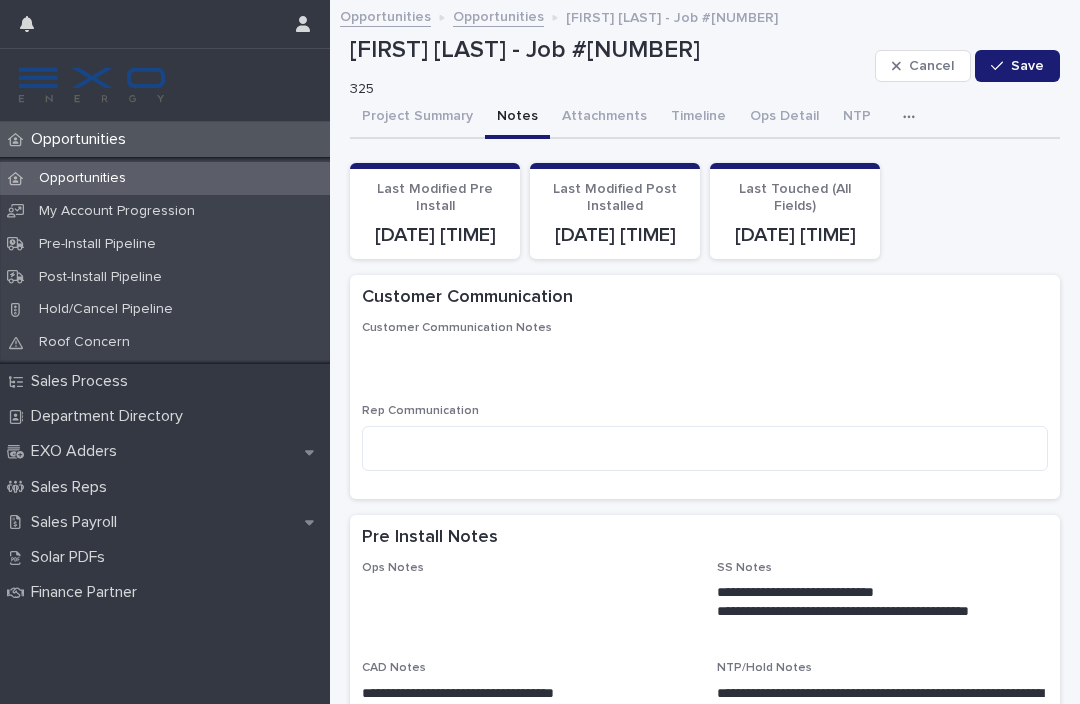 click on "Opportunities" at bounding box center [165, 178] 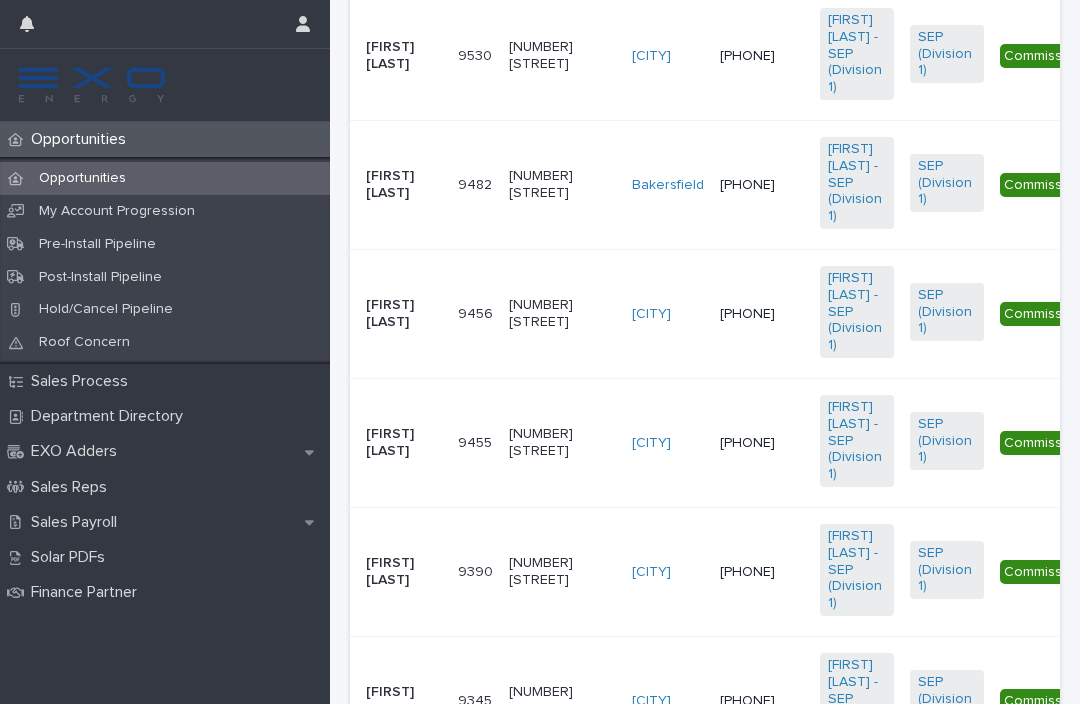 scroll, scrollTop: 1637, scrollLeft: 0, axis: vertical 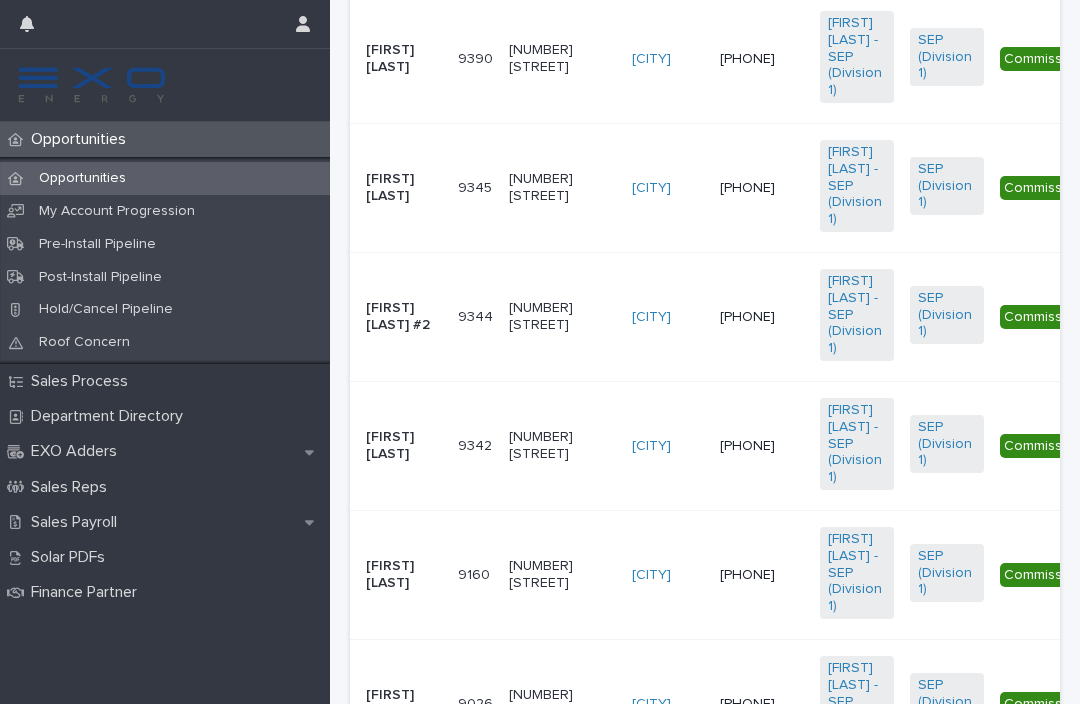 click on "Commissioned" at bounding box center [1051, 446] 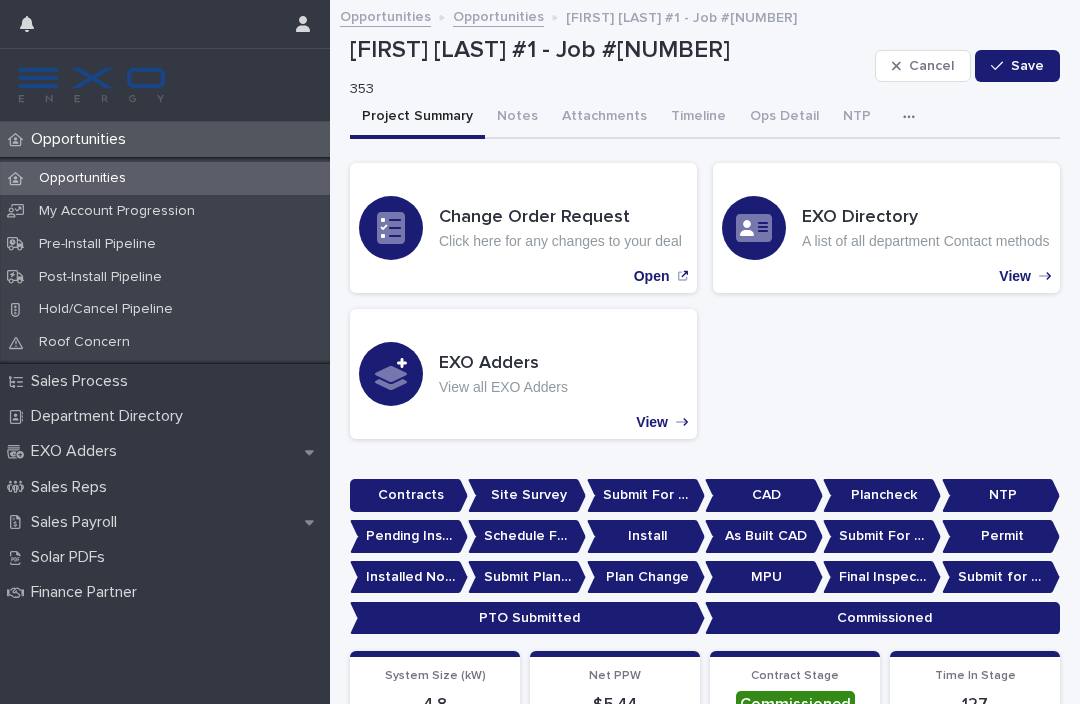 scroll, scrollTop: 0, scrollLeft: 0, axis: both 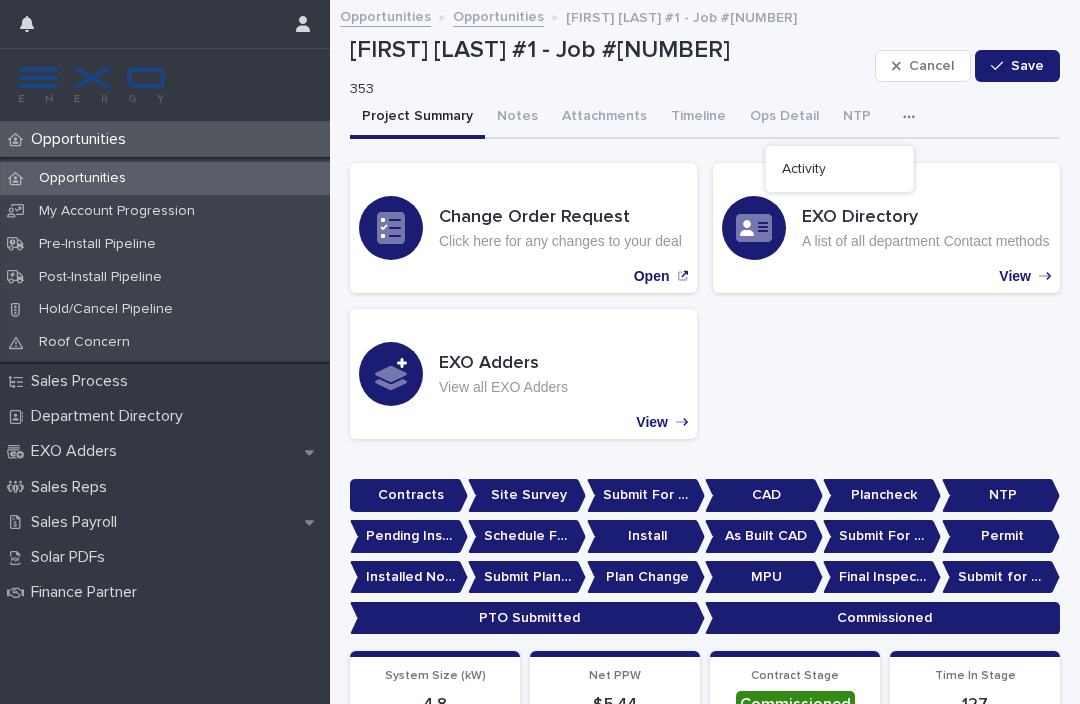 click on "Activity" at bounding box center (840, 169) 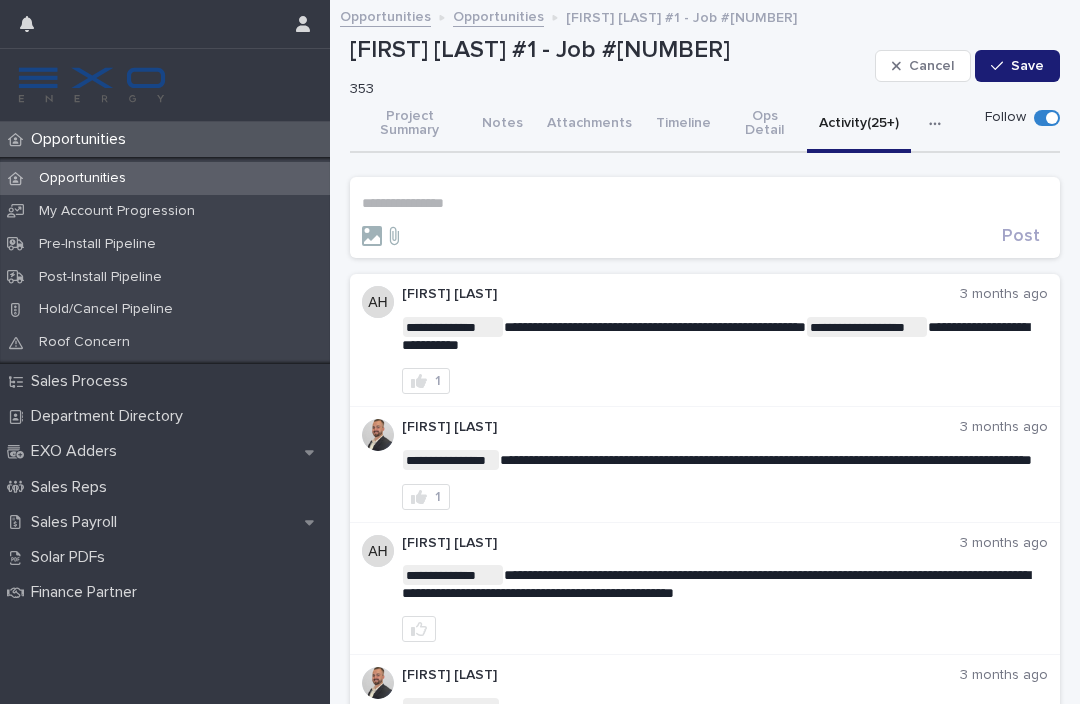 click on "**********" at bounding box center (705, 203) 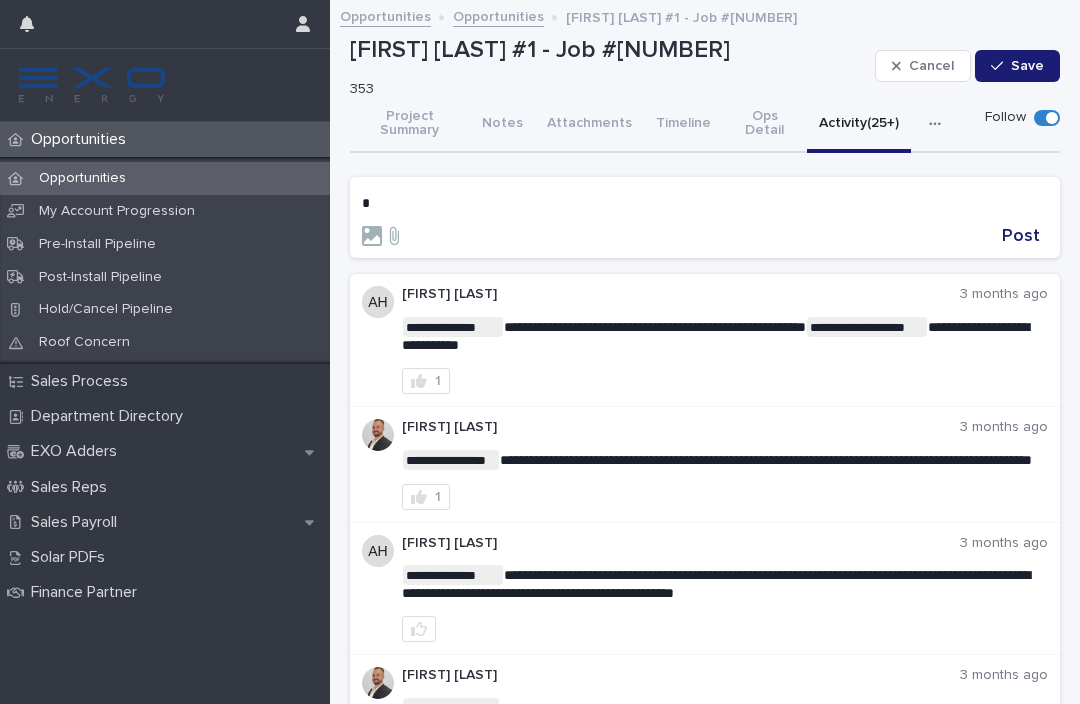 type 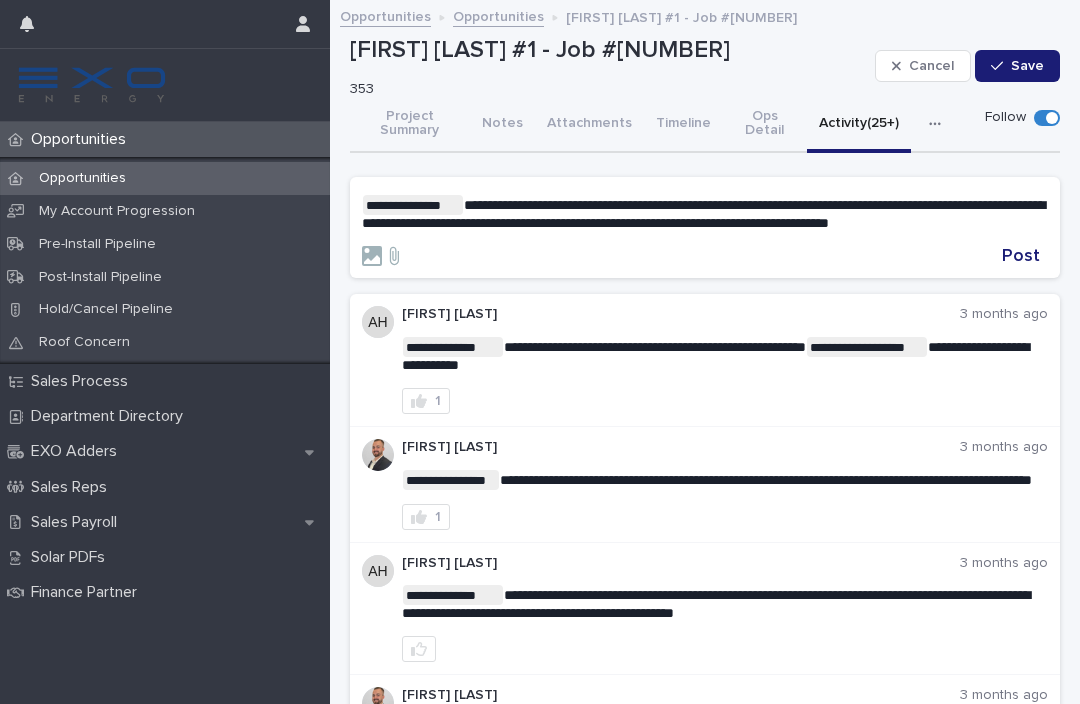 click on "Post" at bounding box center [1021, 256] 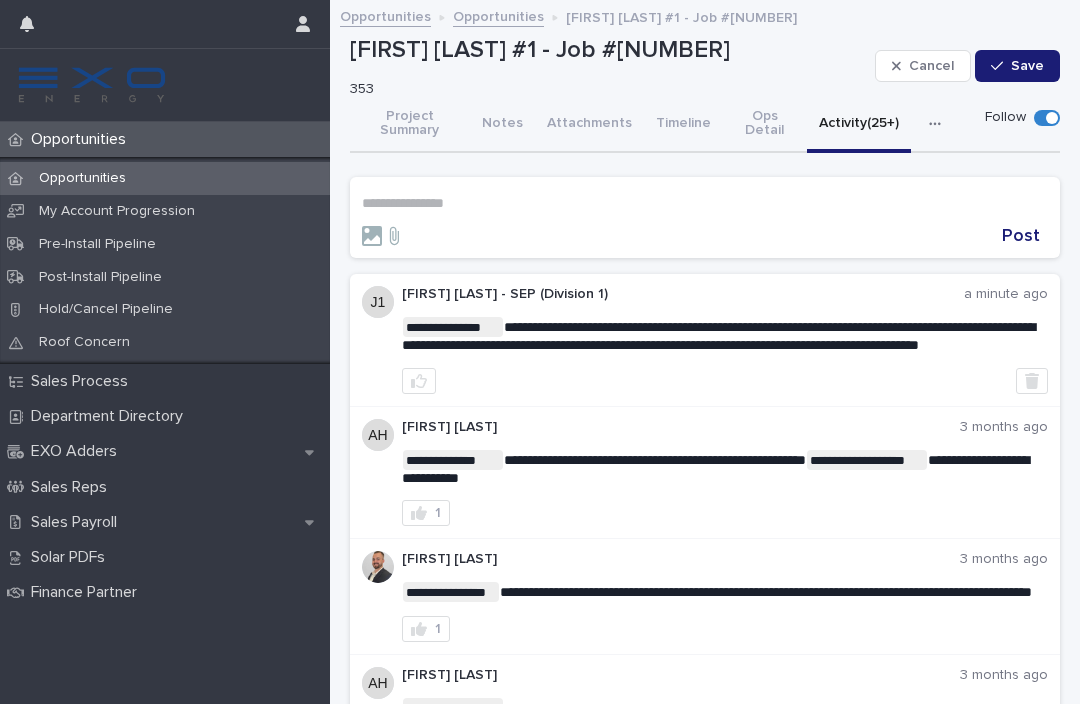 scroll, scrollTop: 0, scrollLeft: 0, axis: both 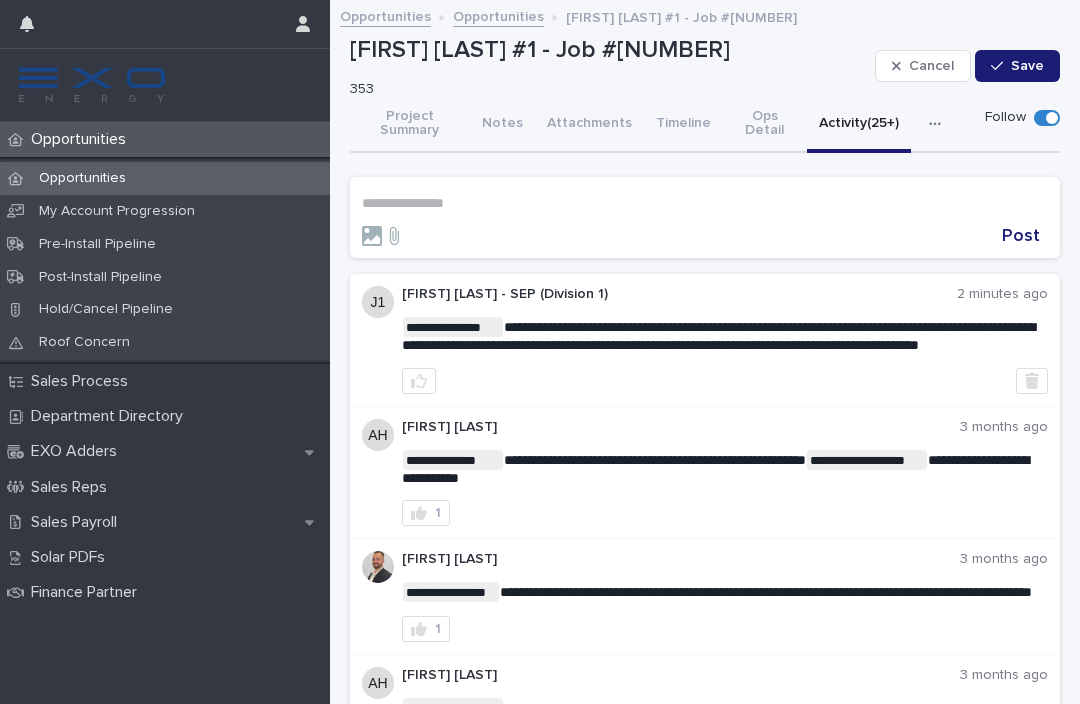 click on "**********" at bounding box center [705, 340] 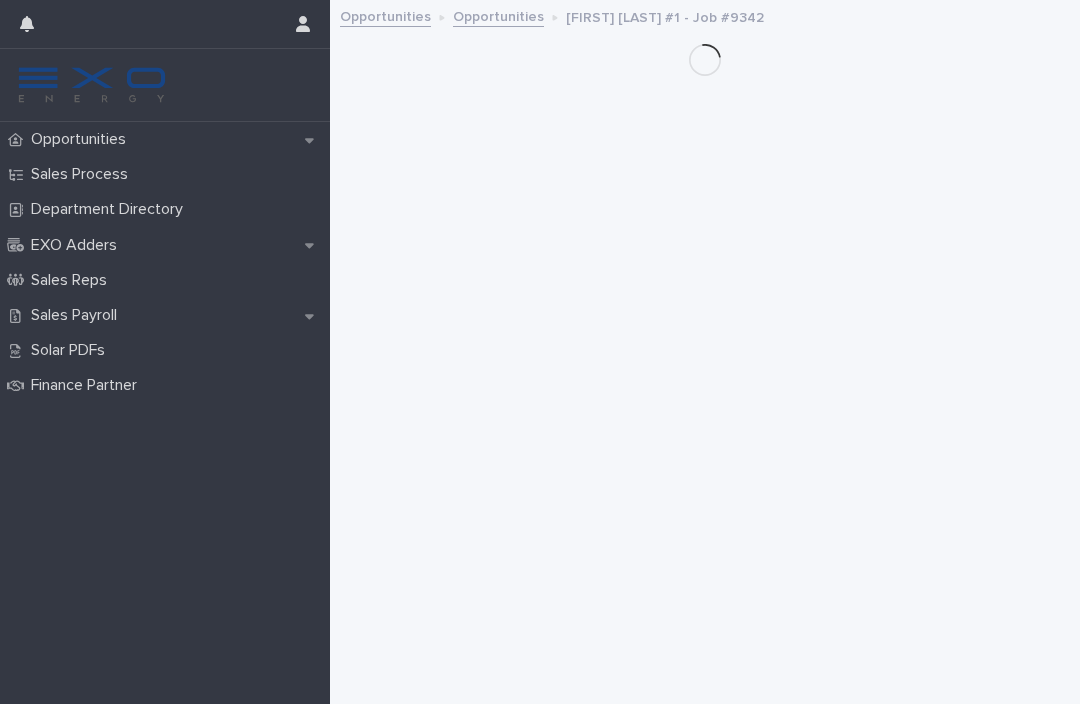 scroll, scrollTop: 0, scrollLeft: 0, axis: both 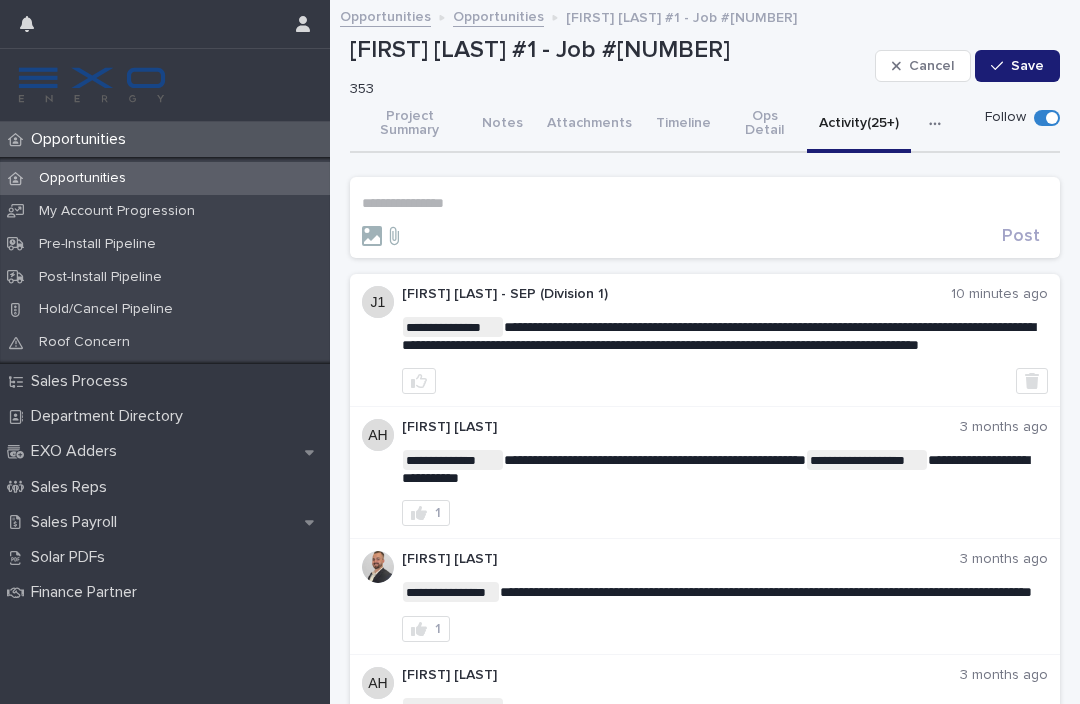 click on "Opportunities" at bounding box center (165, 178) 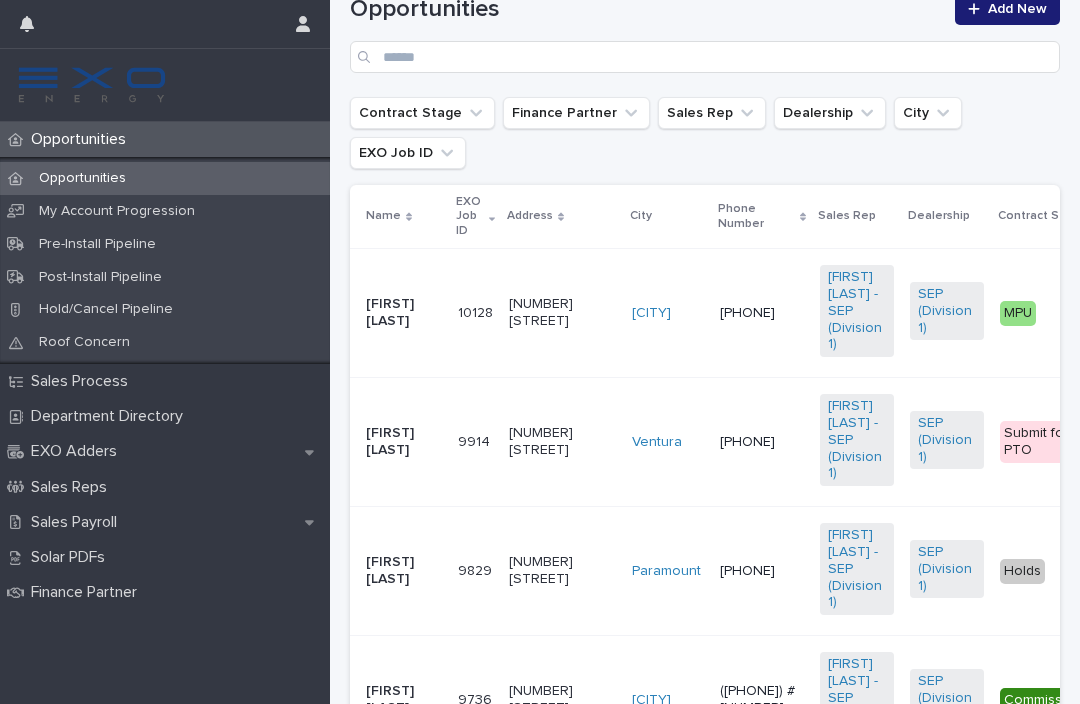 scroll, scrollTop: 381, scrollLeft: 0, axis: vertical 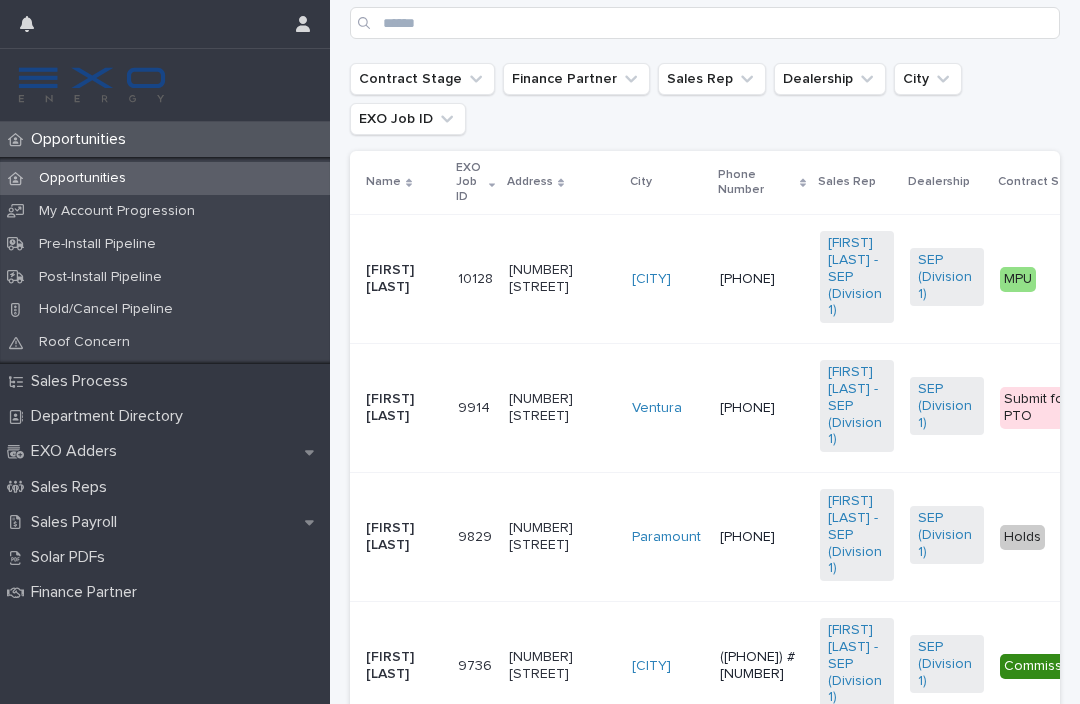 click on "Sales Payroll" at bounding box center [165, 522] 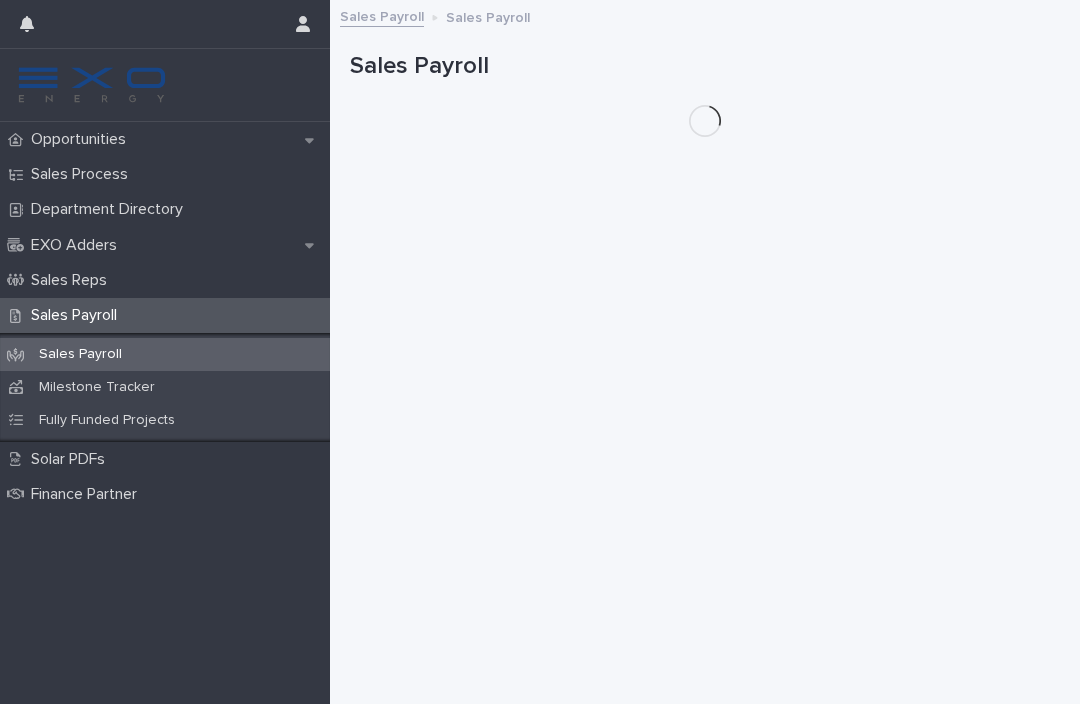scroll, scrollTop: 0, scrollLeft: 0, axis: both 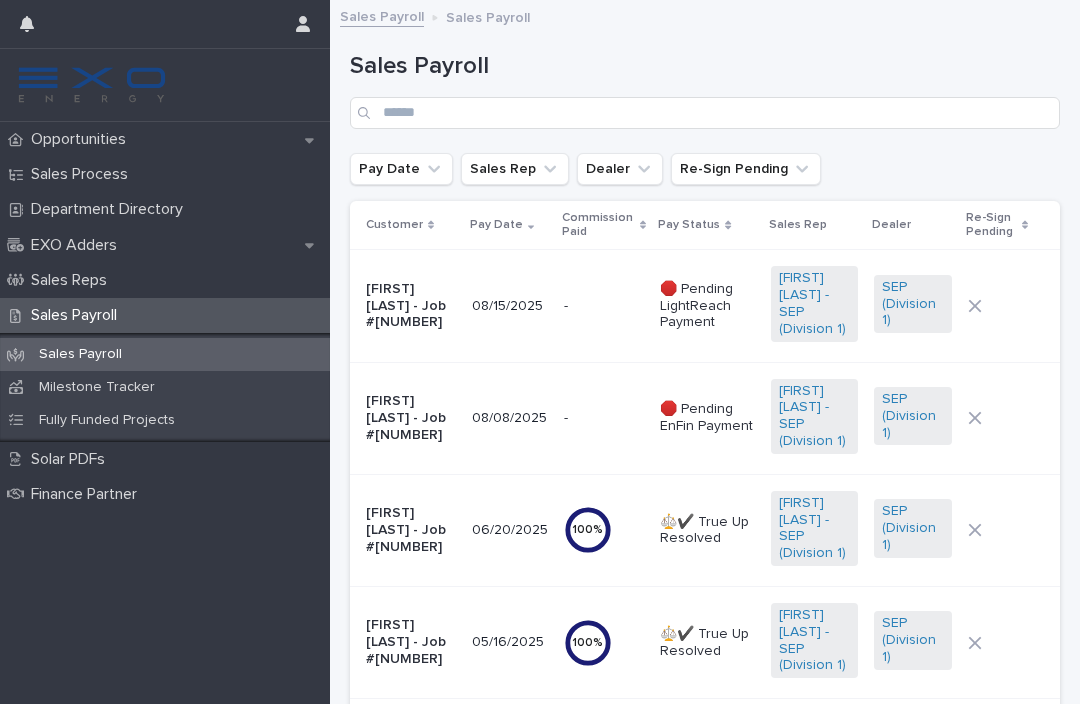click on "Opportunities" at bounding box center [82, 139] 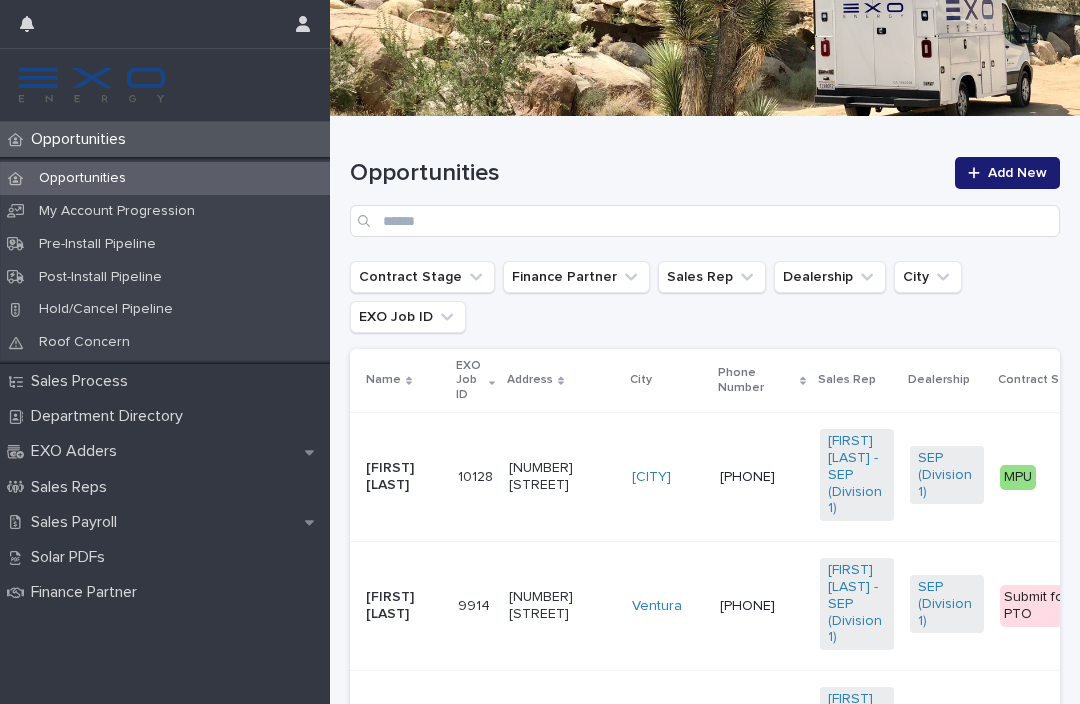 scroll, scrollTop: 264, scrollLeft: 0, axis: vertical 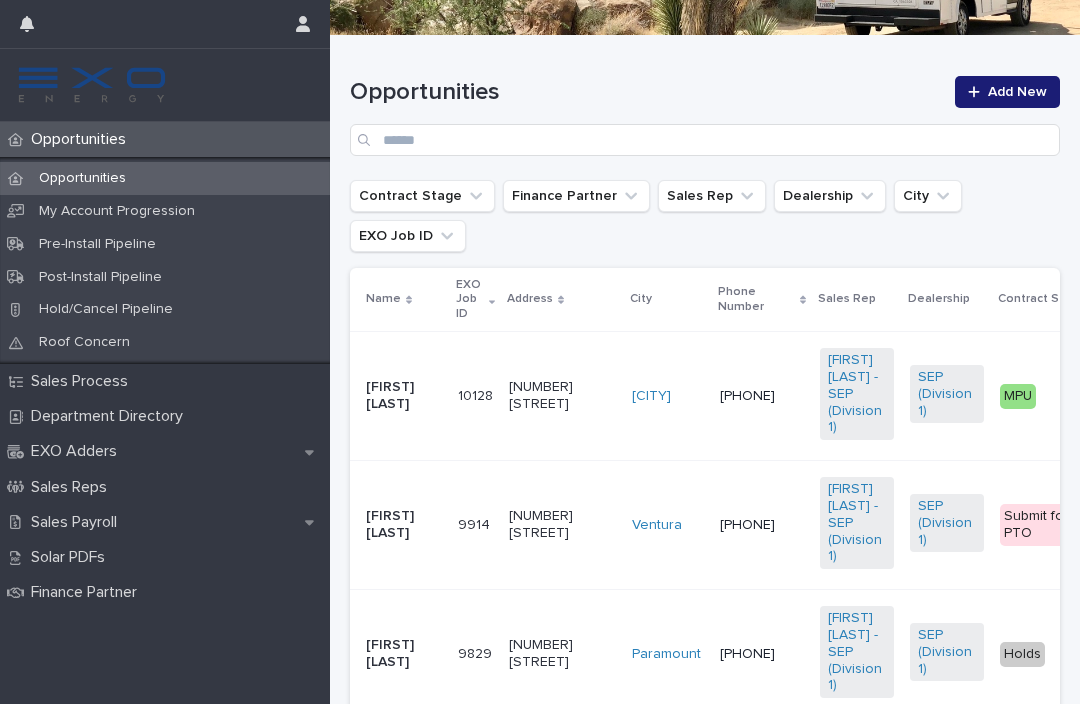 click on "Submit for PTO" at bounding box center [1051, 525] 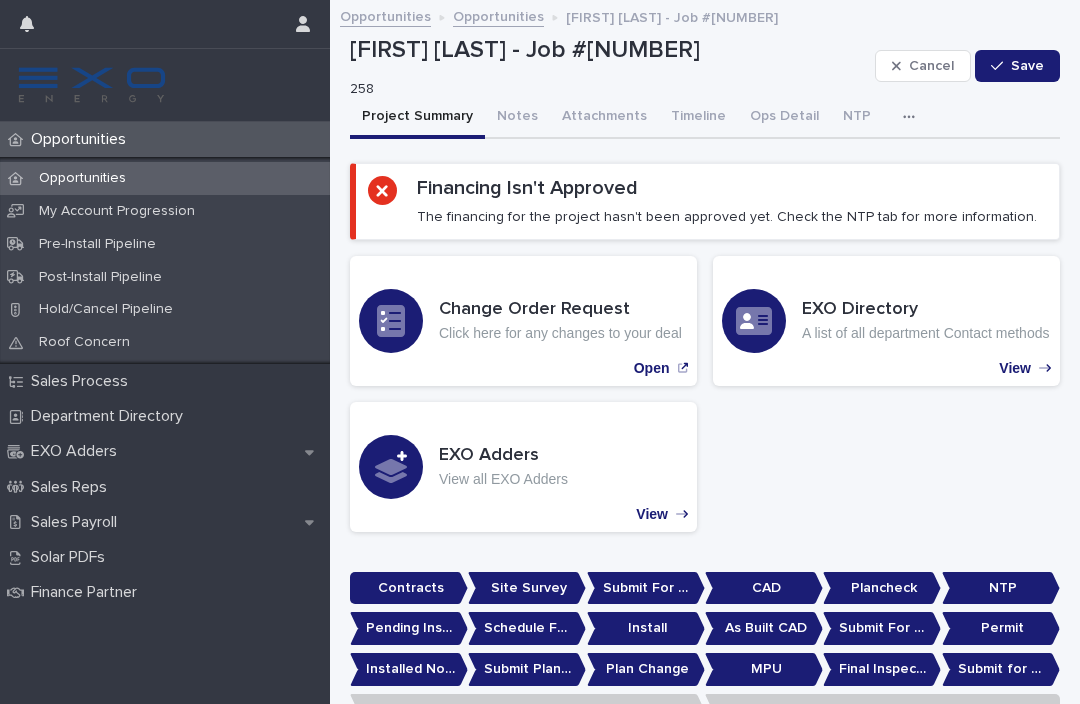 click on "Notes" at bounding box center [517, 118] 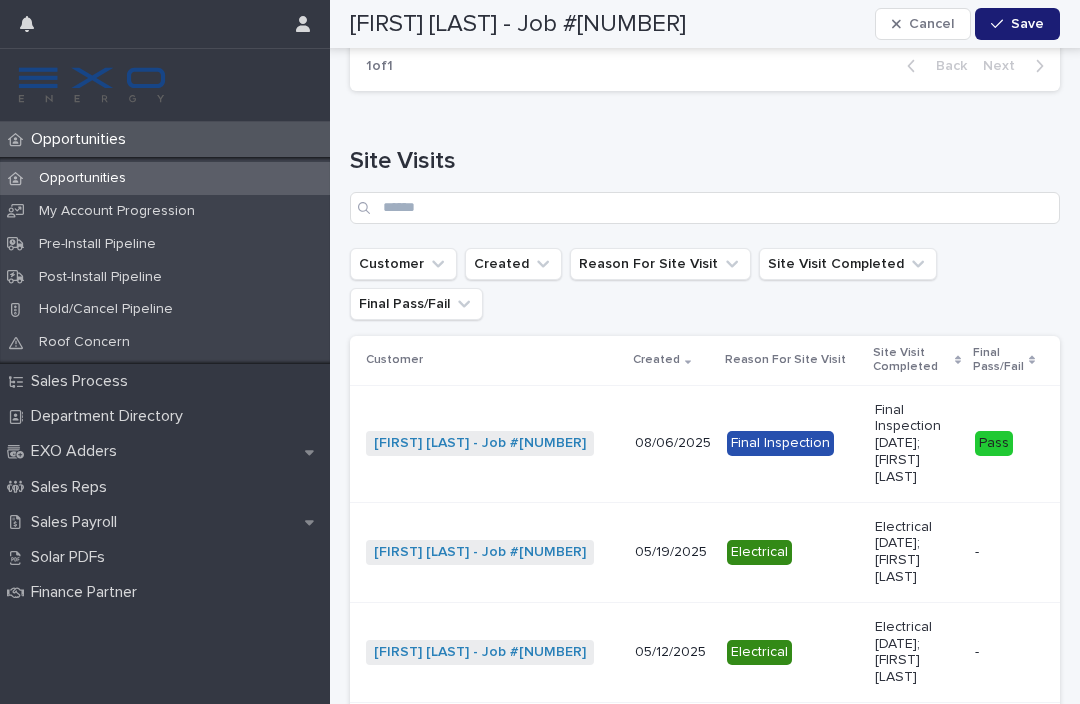 scroll, scrollTop: 7510, scrollLeft: 0, axis: vertical 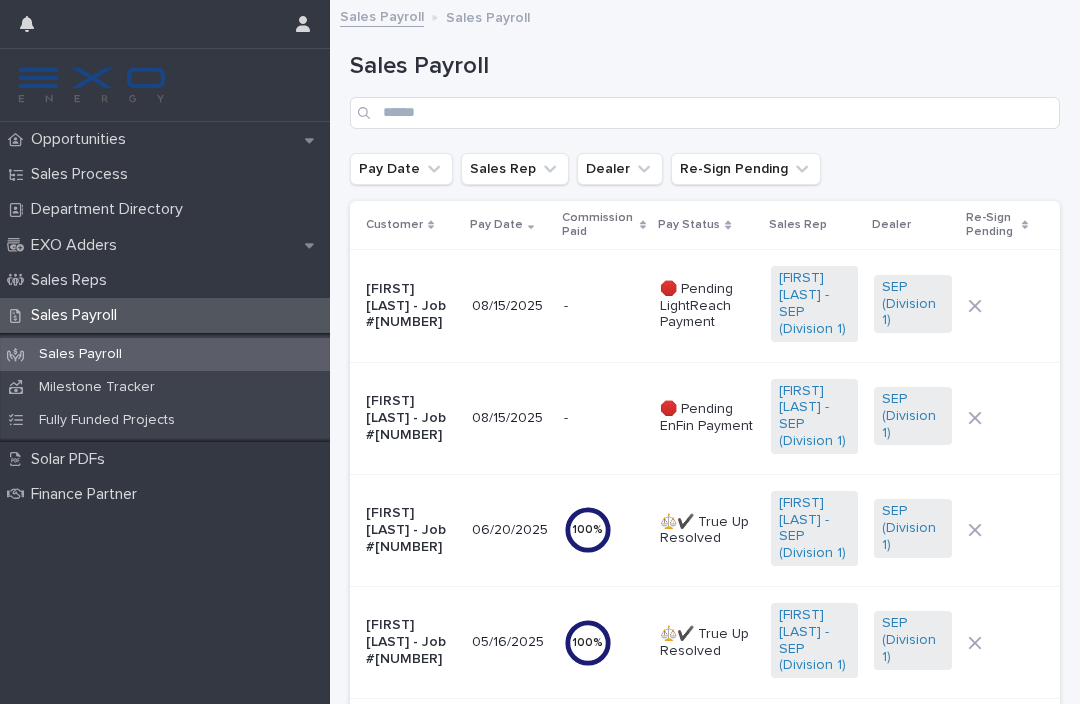 click 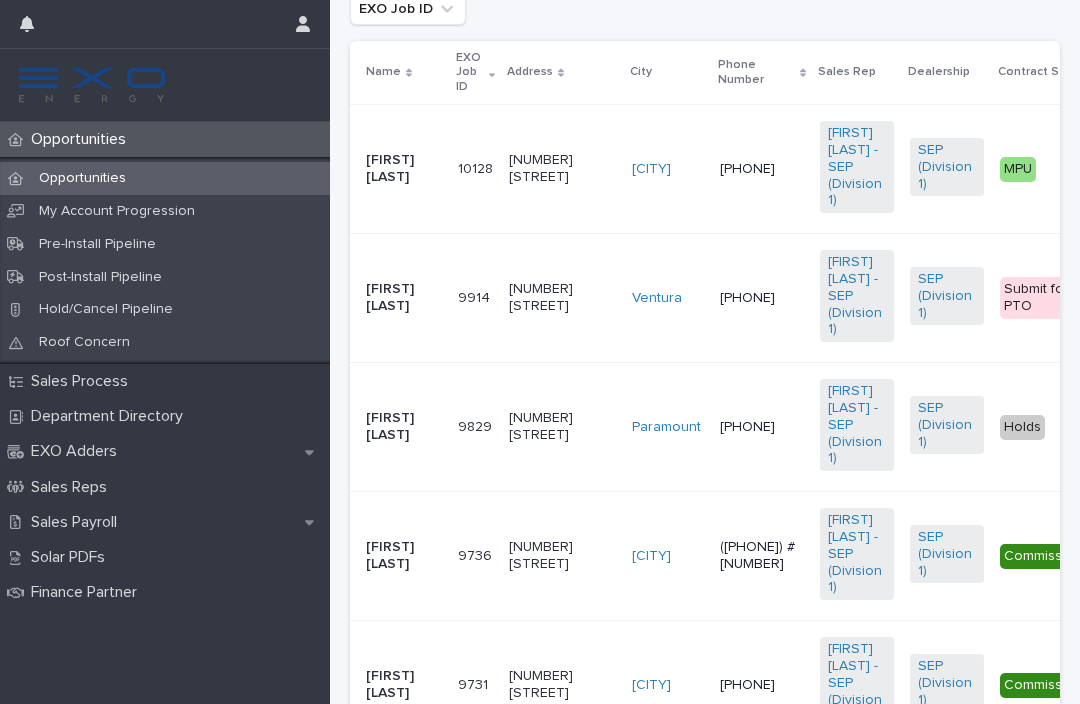 scroll, scrollTop: 479, scrollLeft: 0, axis: vertical 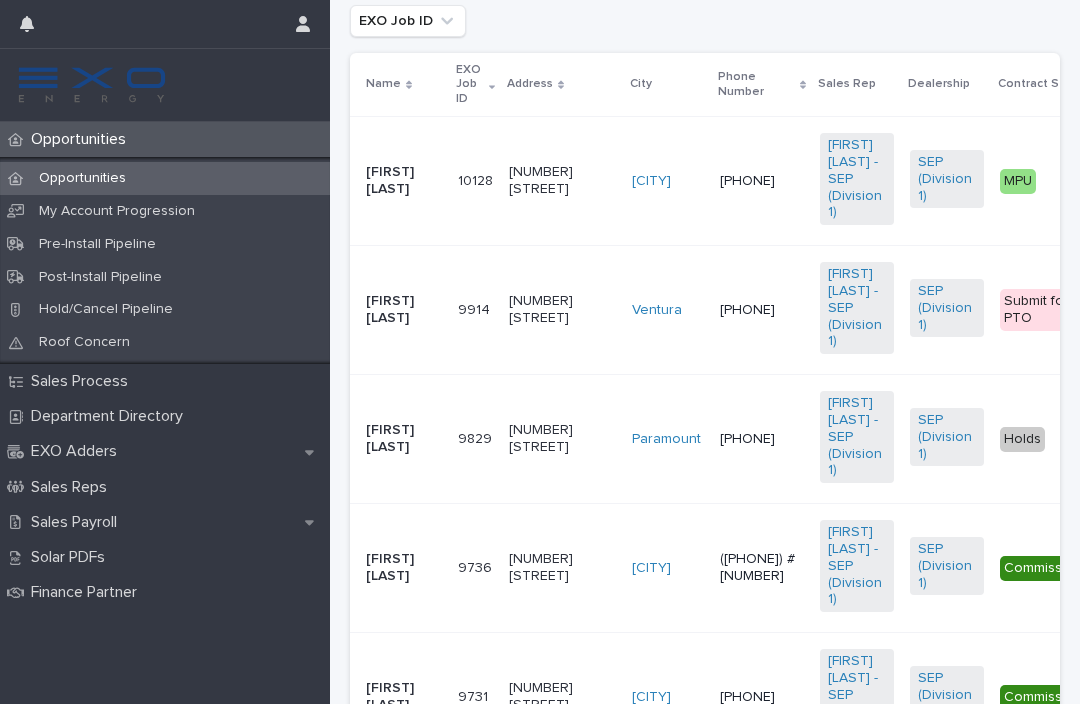 click on "MPU" at bounding box center (1051, 181) 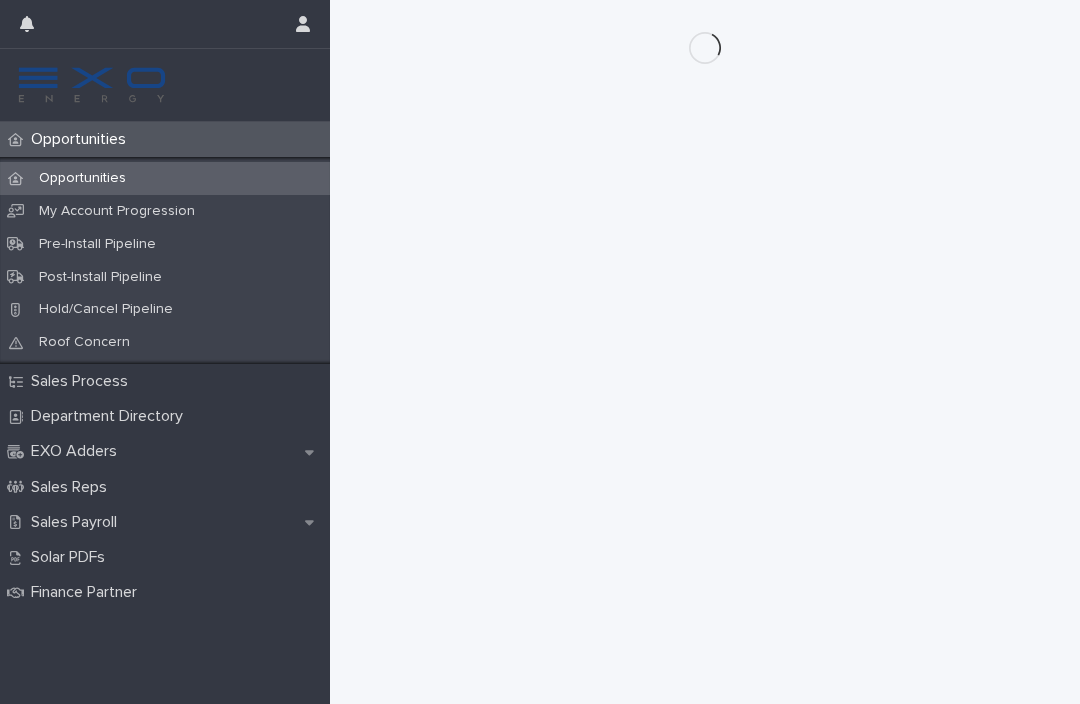 click on "Opportunities" at bounding box center [82, 178] 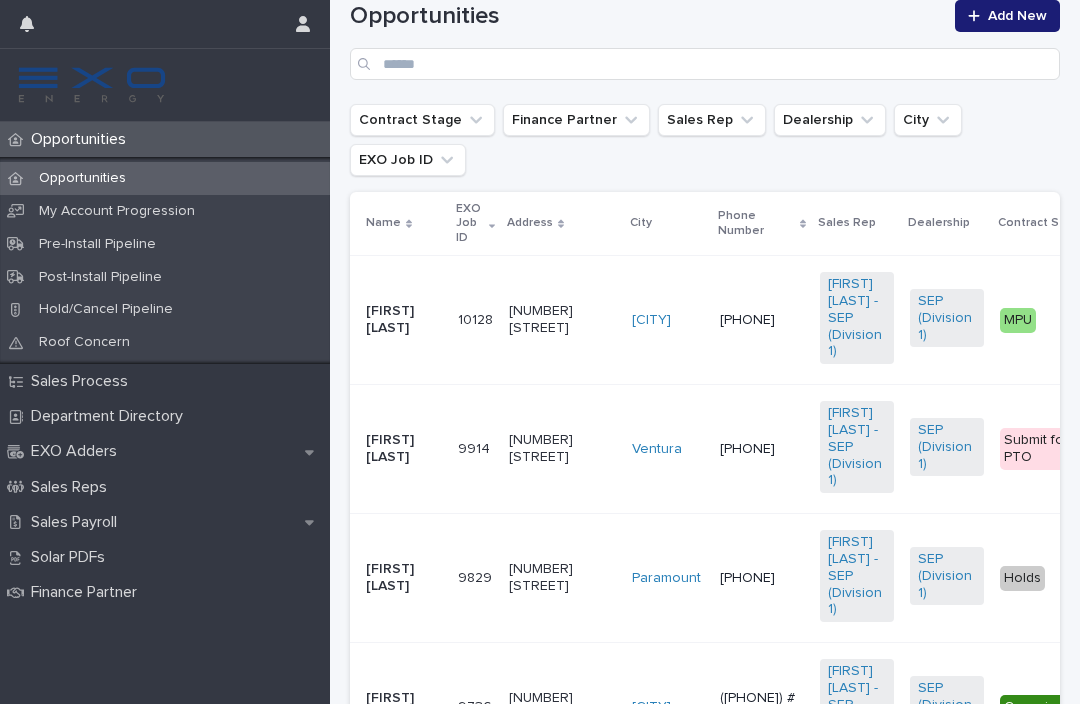 scroll, scrollTop: 352, scrollLeft: 0, axis: vertical 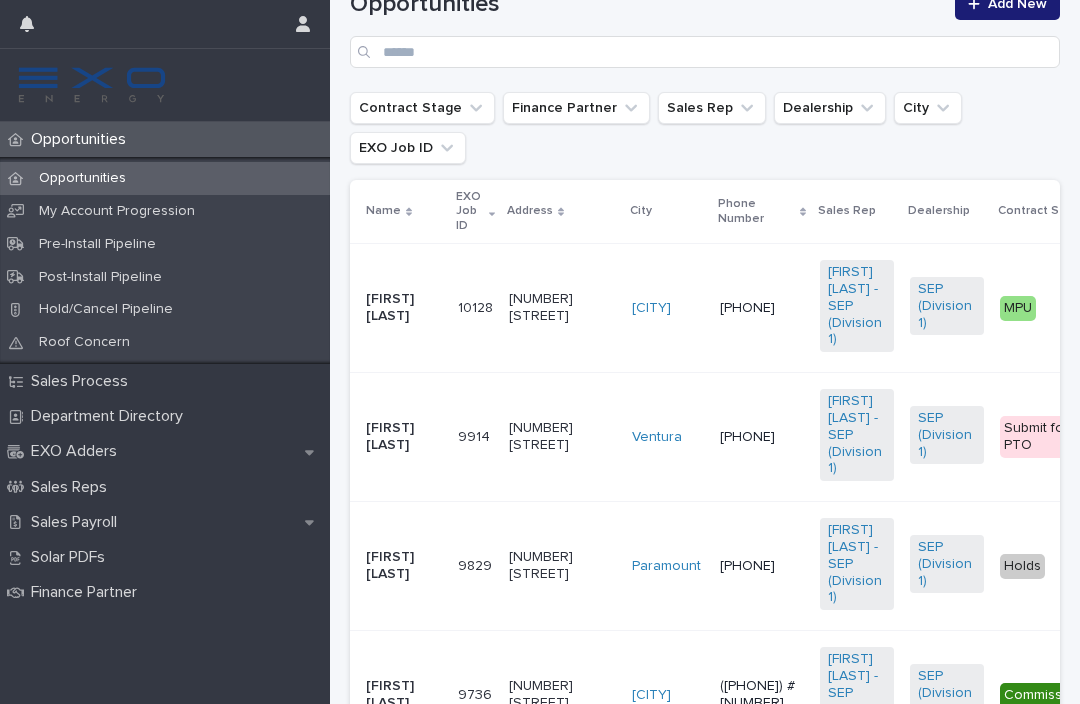 click on "Sales Payroll" at bounding box center [165, 522] 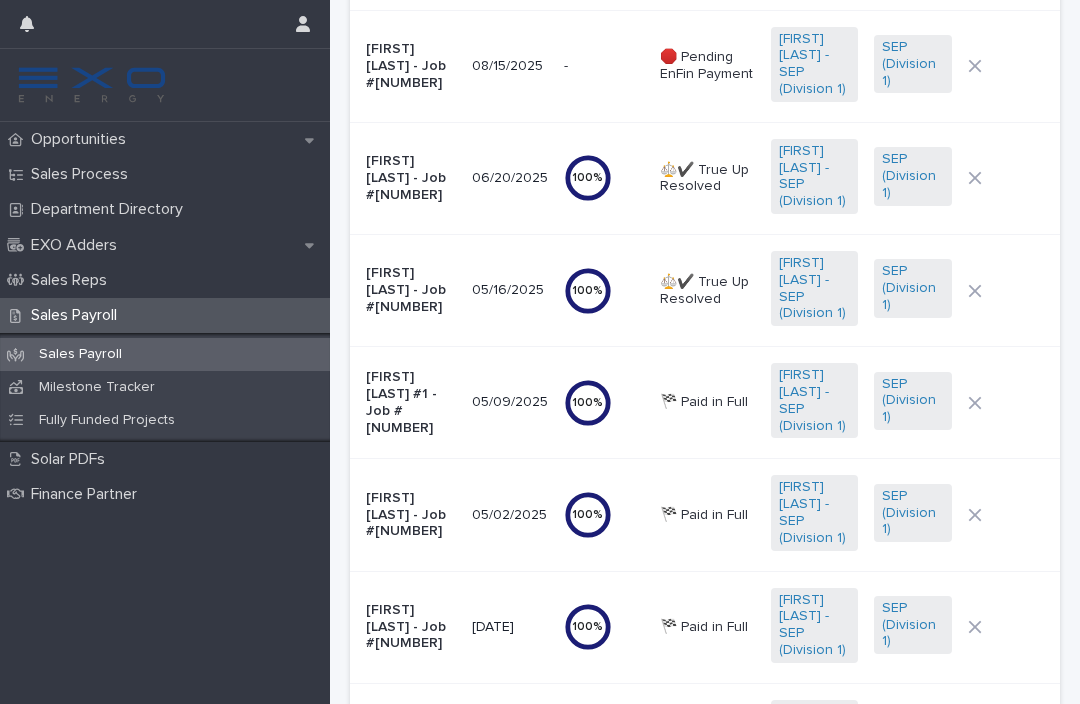 scroll, scrollTop: 0, scrollLeft: 0, axis: both 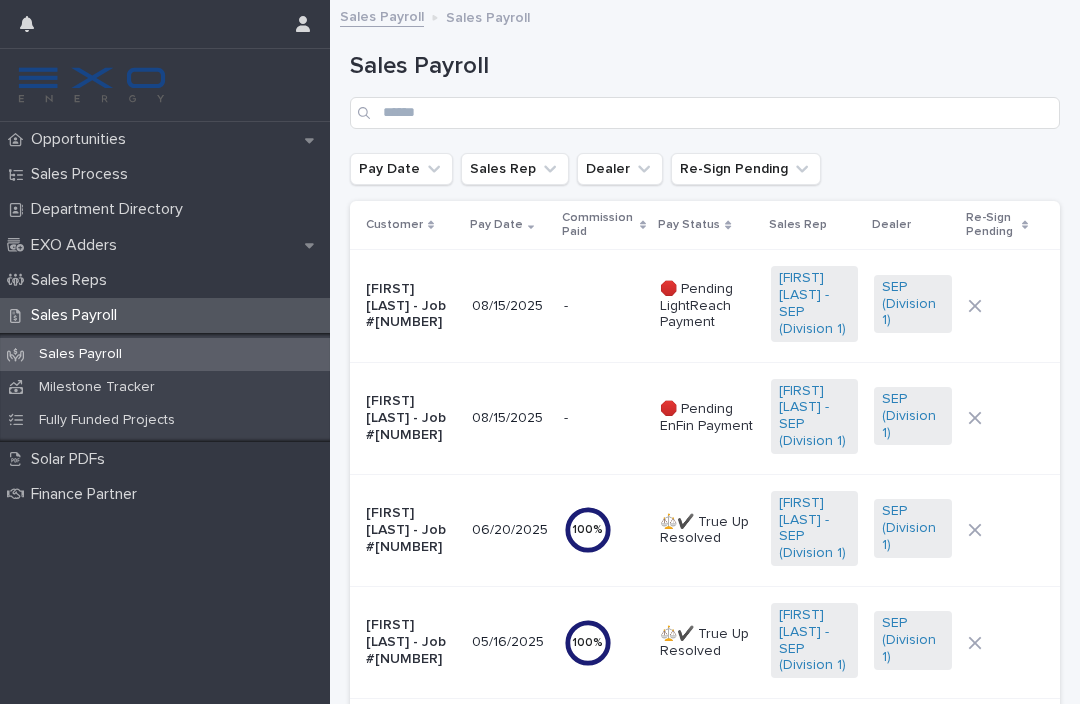 click on "🛑 Pending LightReach Payment" at bounding box center (707, 306) 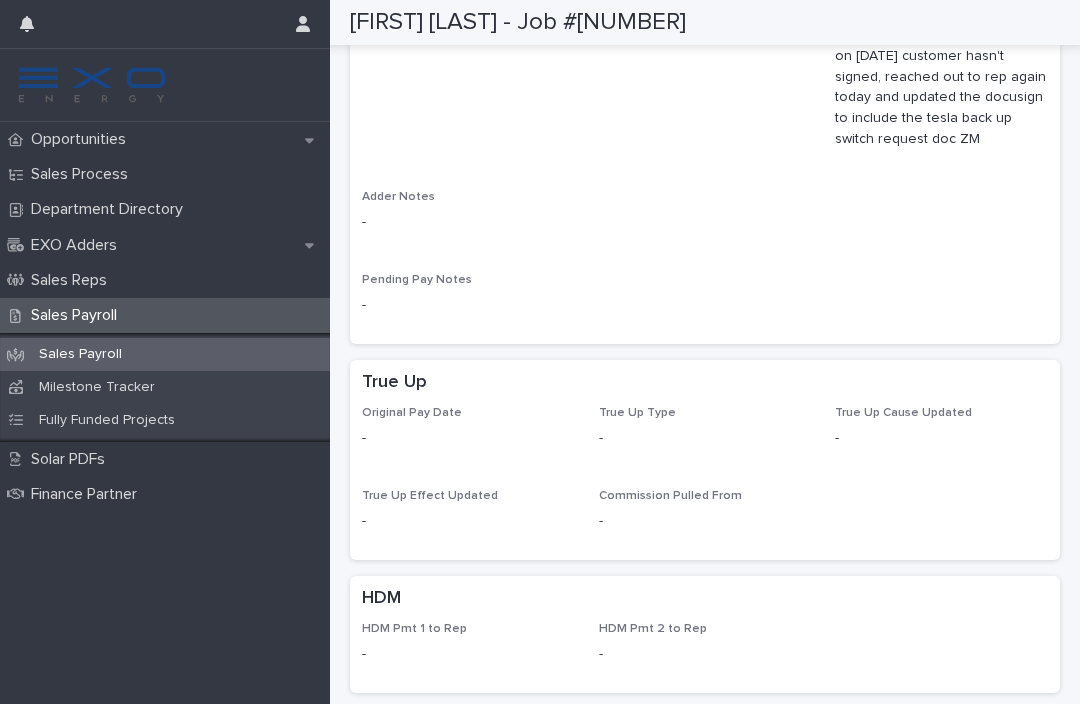 scroll, scrollTop: 1525, scrollLeft: 0, axis: vertical 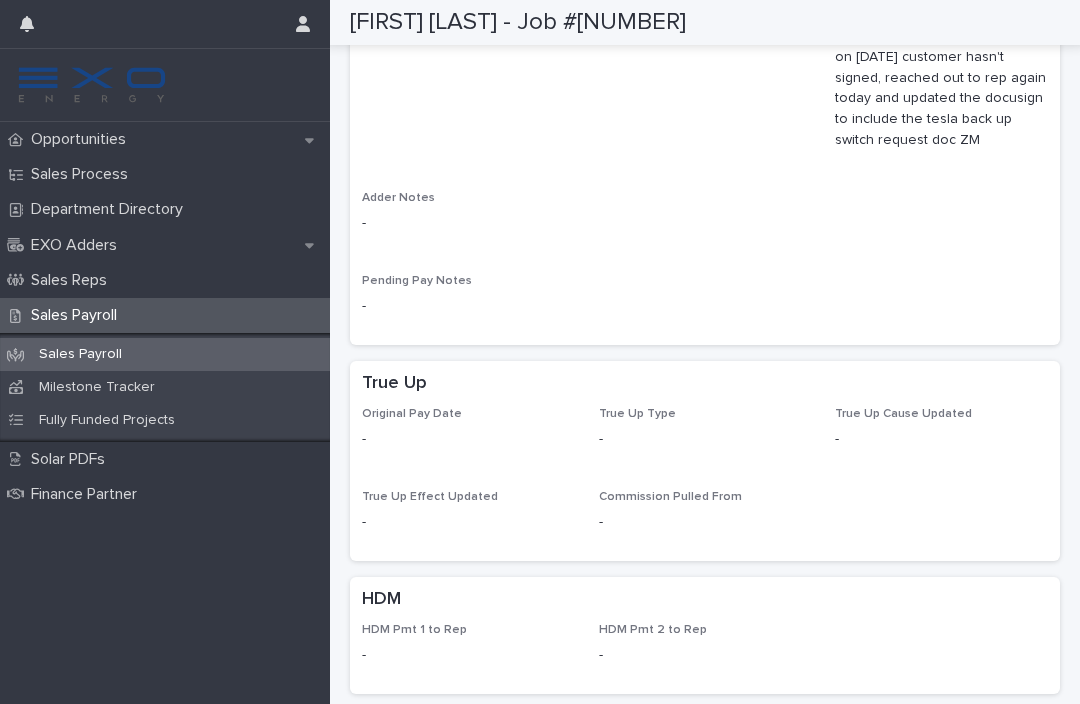 click on "Opportunities" at bounding box center (82, 139) 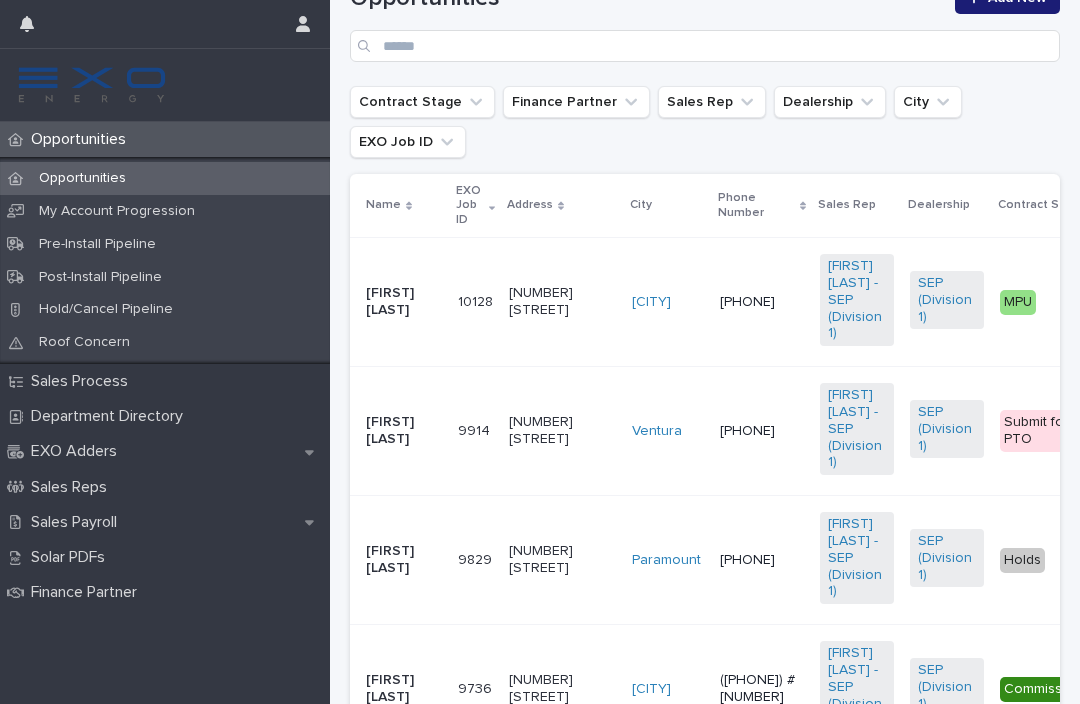 scroll, scrollTop: 413, scrollLeft: 0, axis: vertical 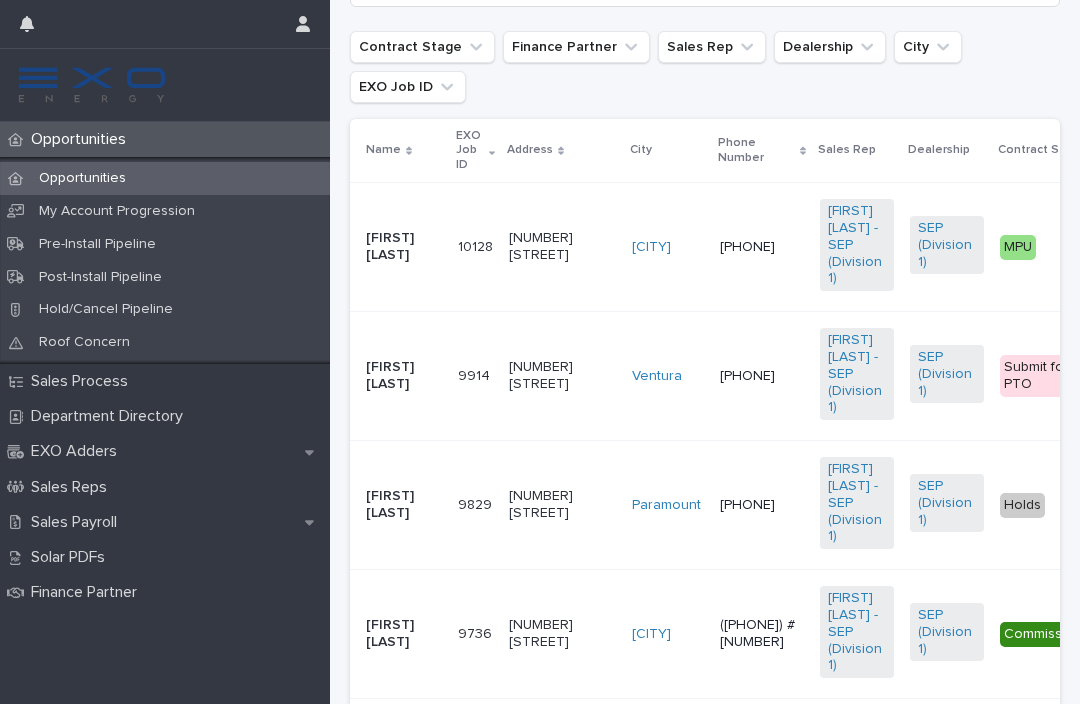 click on "Submit for PTO" at bounding box center (1051, 376) 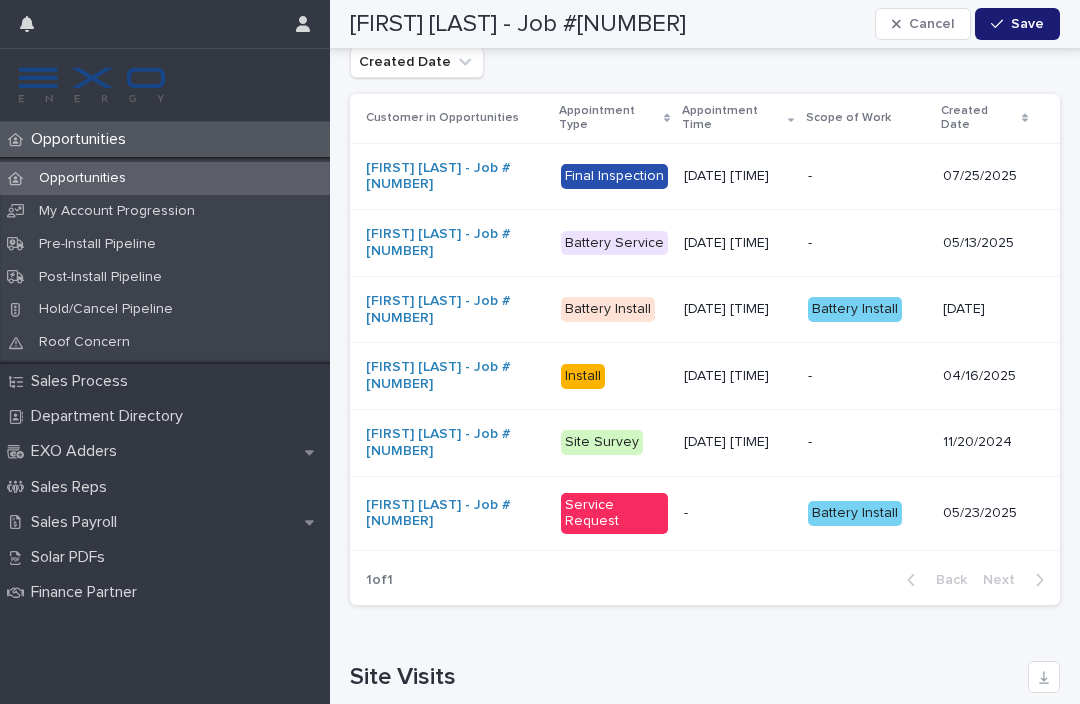 scroll, scrollTop: 3023, scrollLeft: 0, axis: vertical 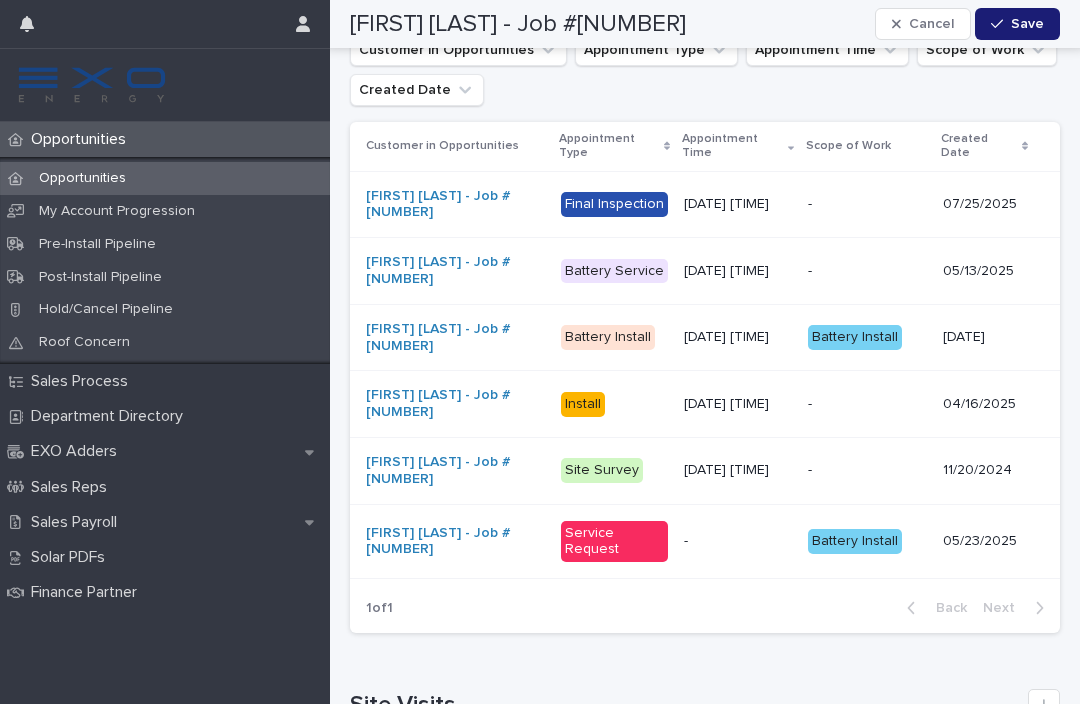 click on "-" at bounding box center [867, 204] 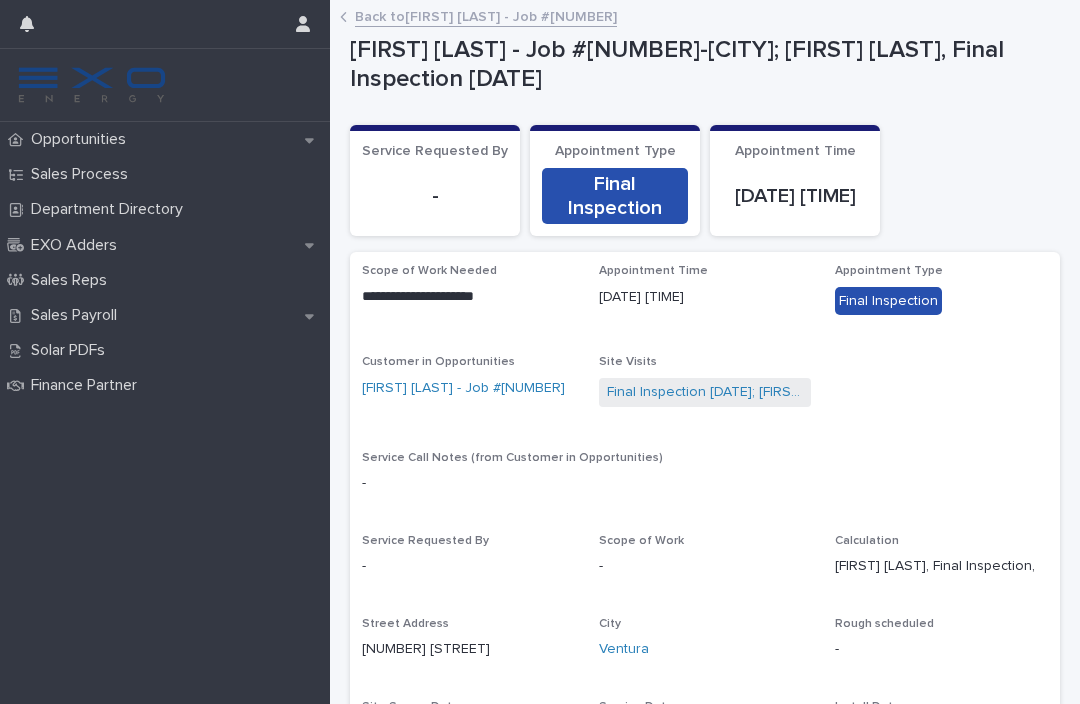 scroll, scrollTop: 0, scrollLeft: 0, axis: both 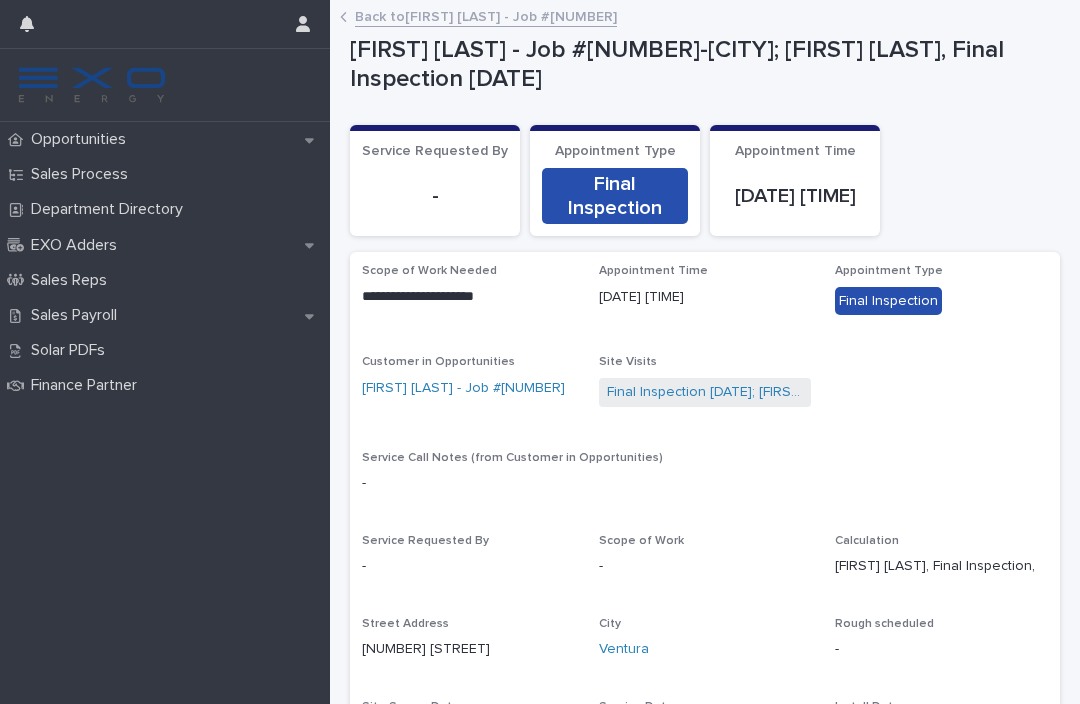 click on "Sales Payroll" at bounding box center [78, 315] 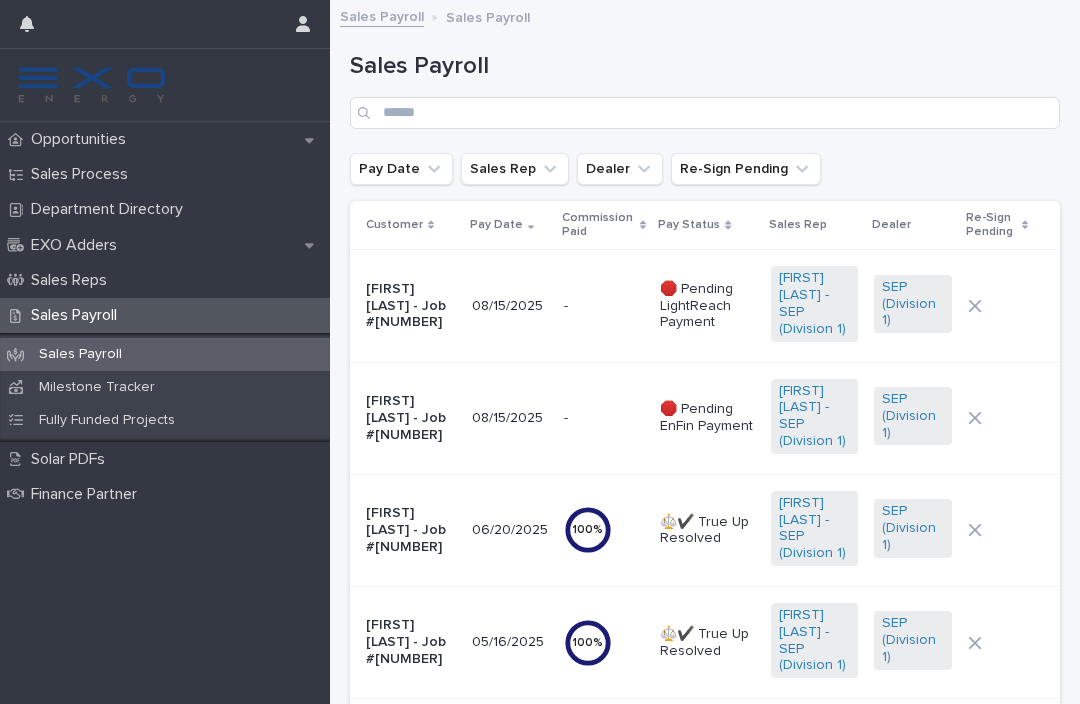 click on "[FIRST] [LAST] - Job #[NUMBER]" at bounding box center [411, 306] 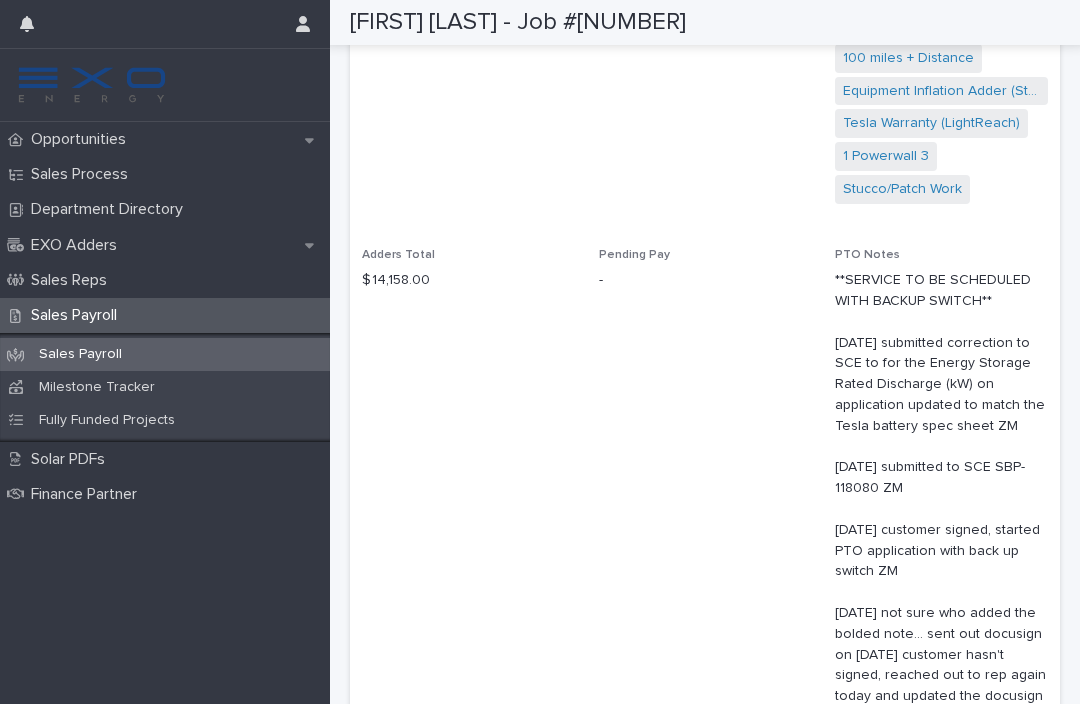 scroll, scrollTop: 967, scrollLeft: 0, axis: vertical 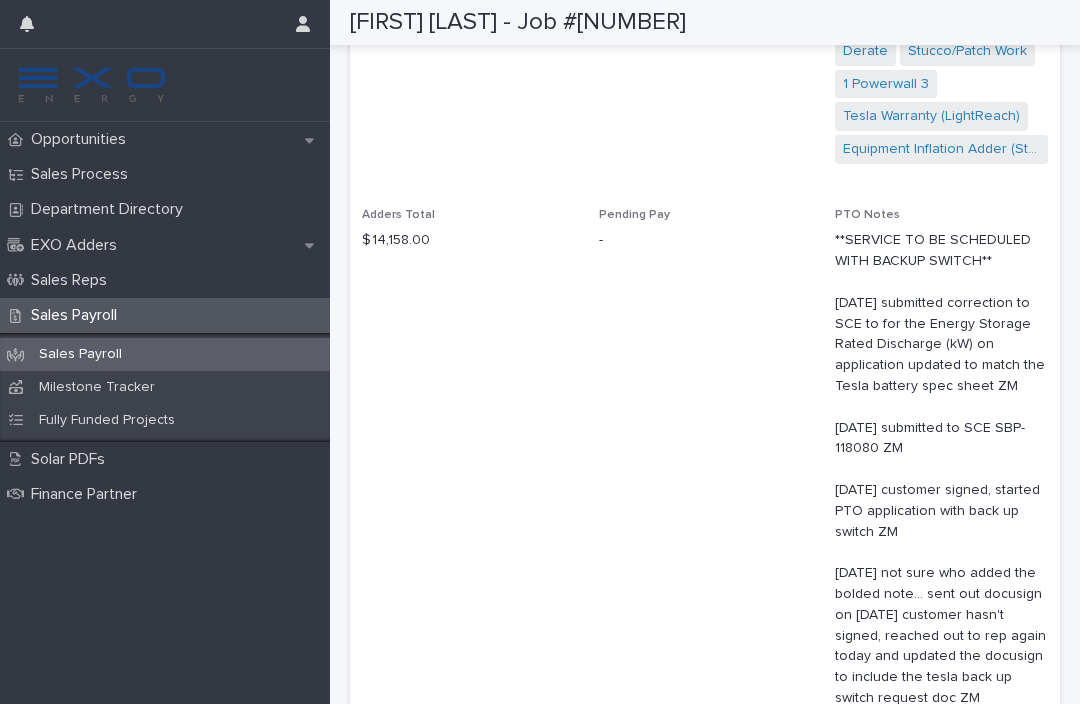 click on "Sales Process" at bounding box center (165, 174) 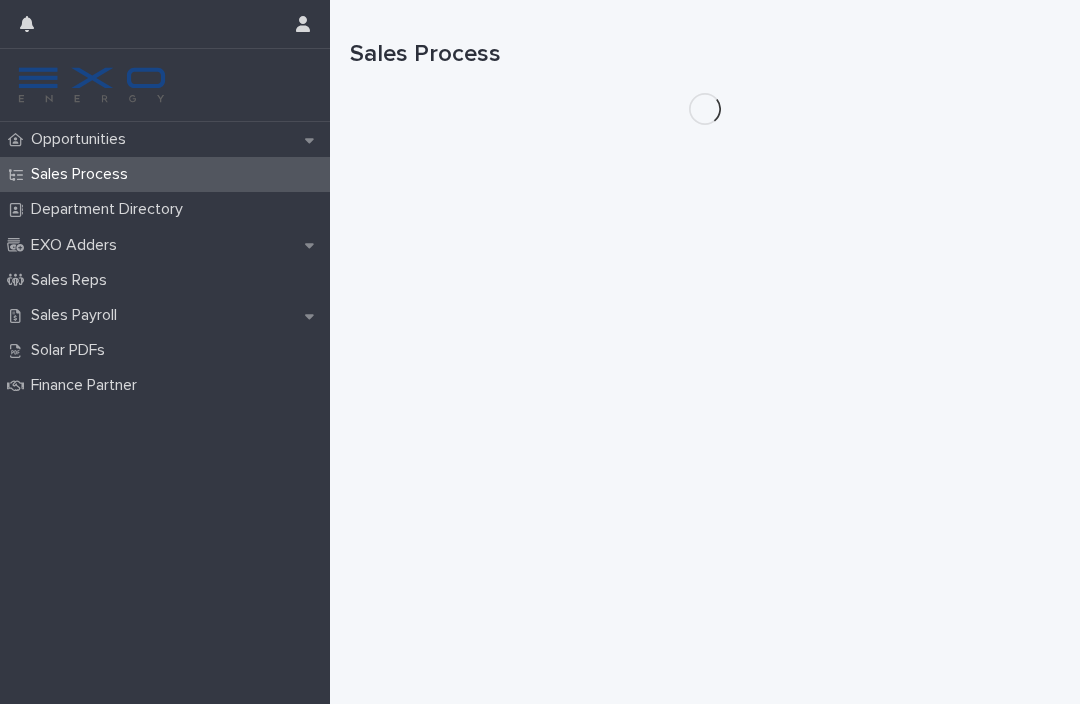scroll, scrollTop: 0, scrollLeft: 0, axis: both 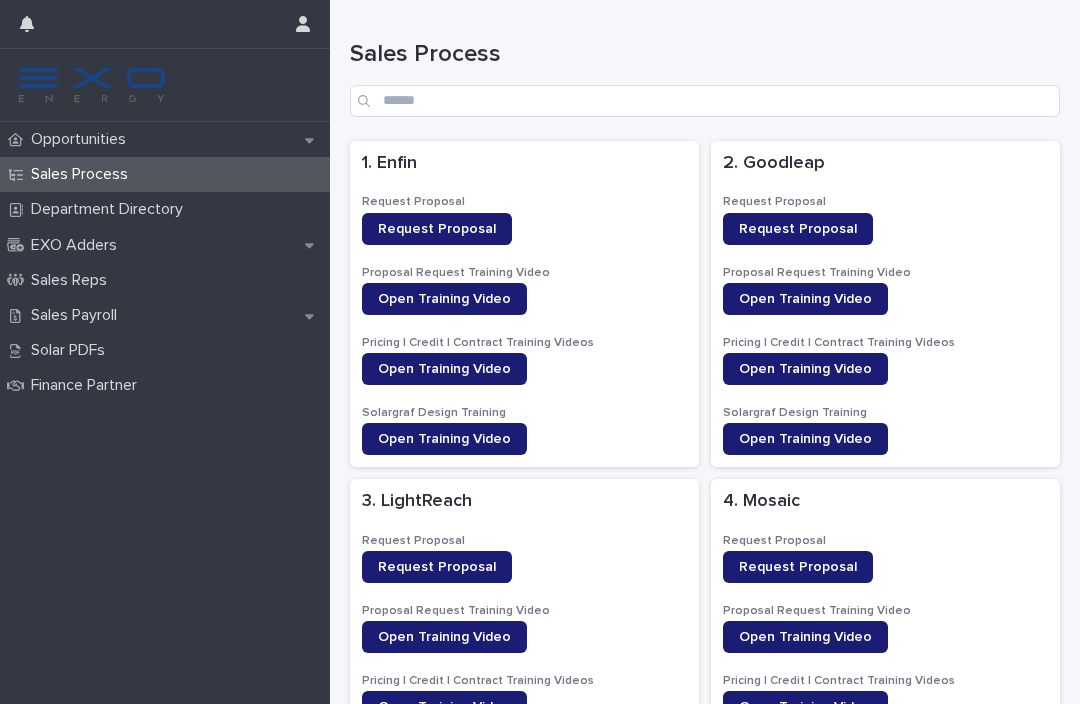 click at bounding box center [165, 85] 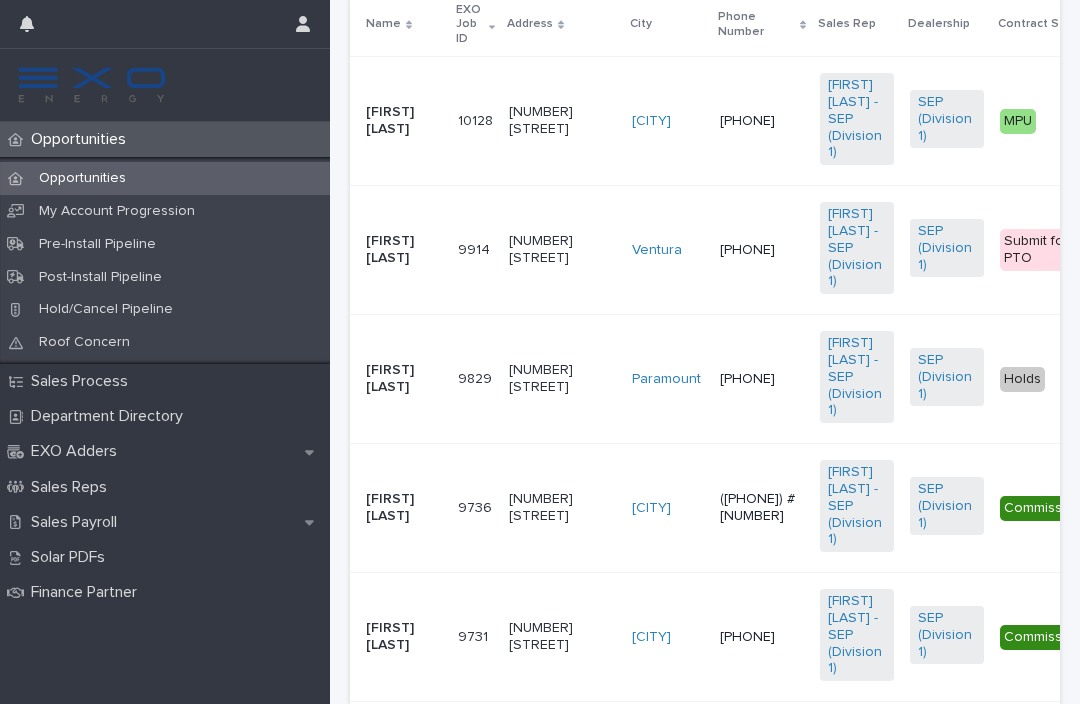 scroll, scrollTop: 528, scrollLeft: 0, axis: vertical 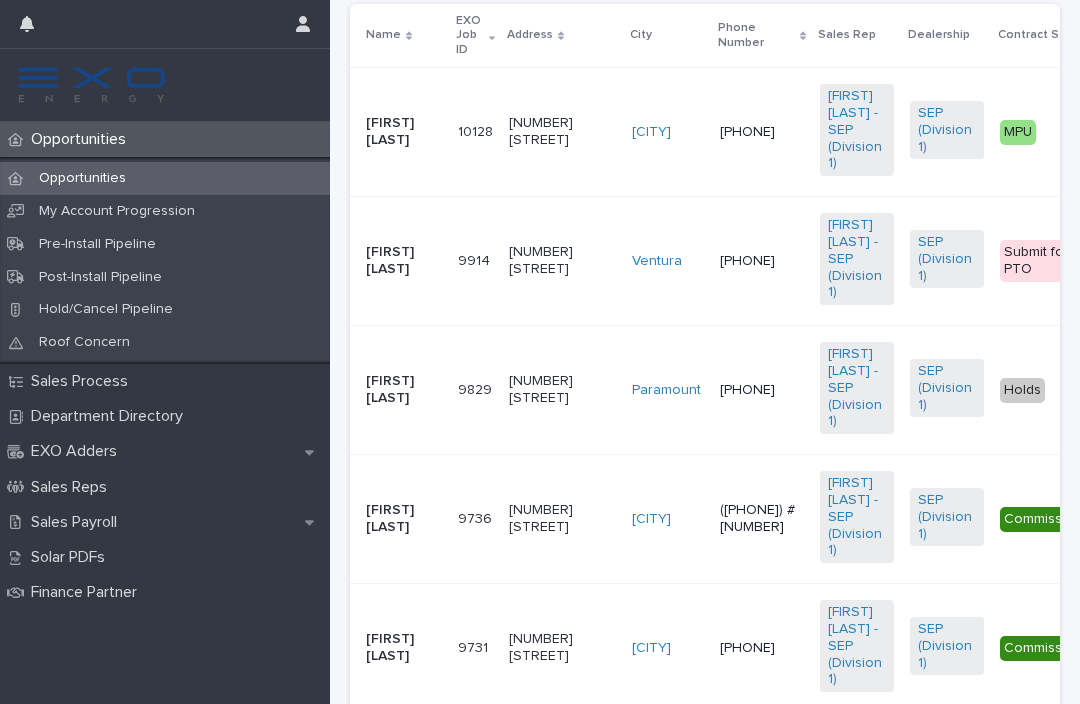click on "9736" at bounding box center (477, 517) 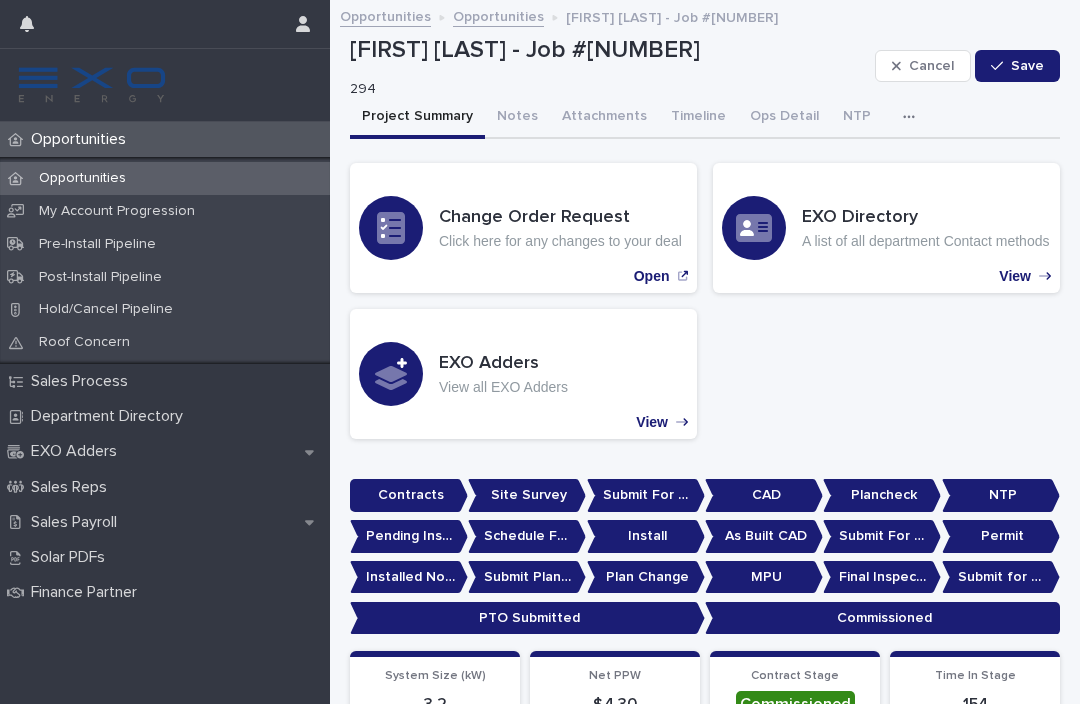 click on "Solar PDFs" at bounding box center (165, 557) 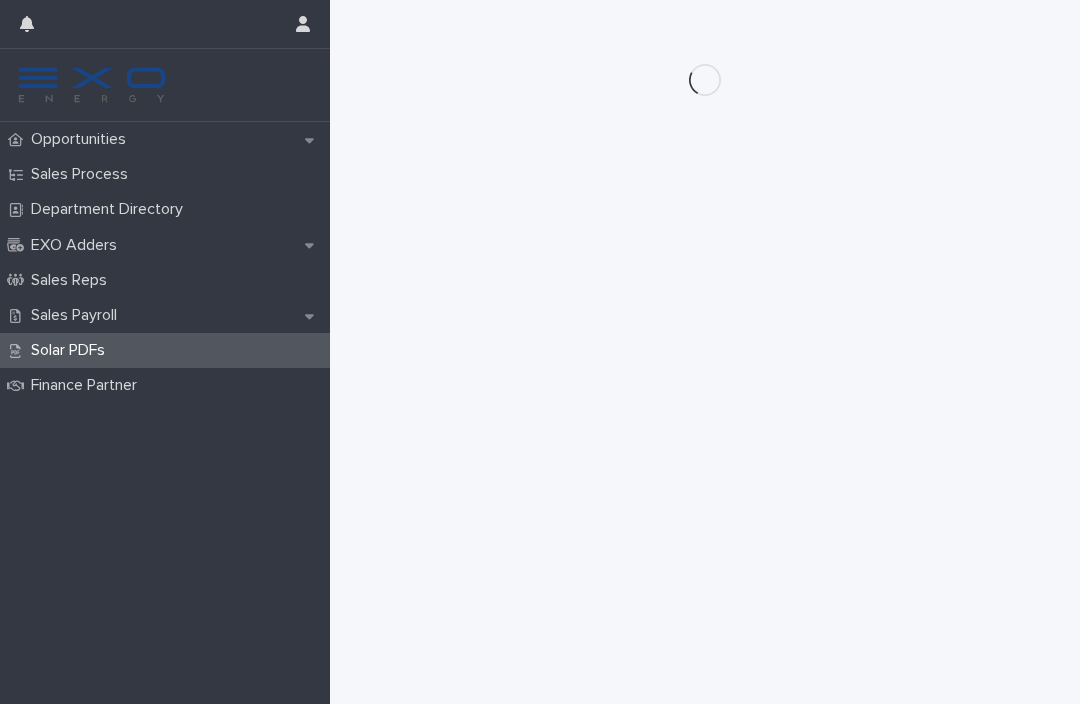 click on "Opportunities Sales Process Department Directory EXO Adders Sales Reps Sales Payroll Solar PDFs Finance Partner" at bounding box center (165, 413) 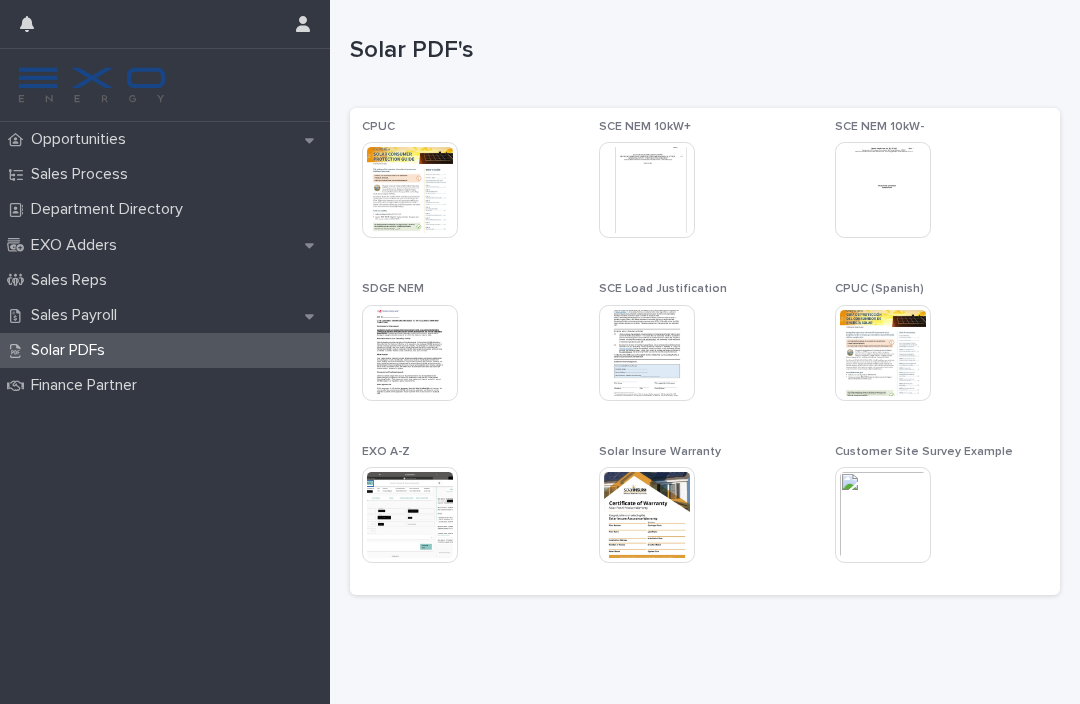 click on "Sales Payroll" at bounding box center [78, 315] 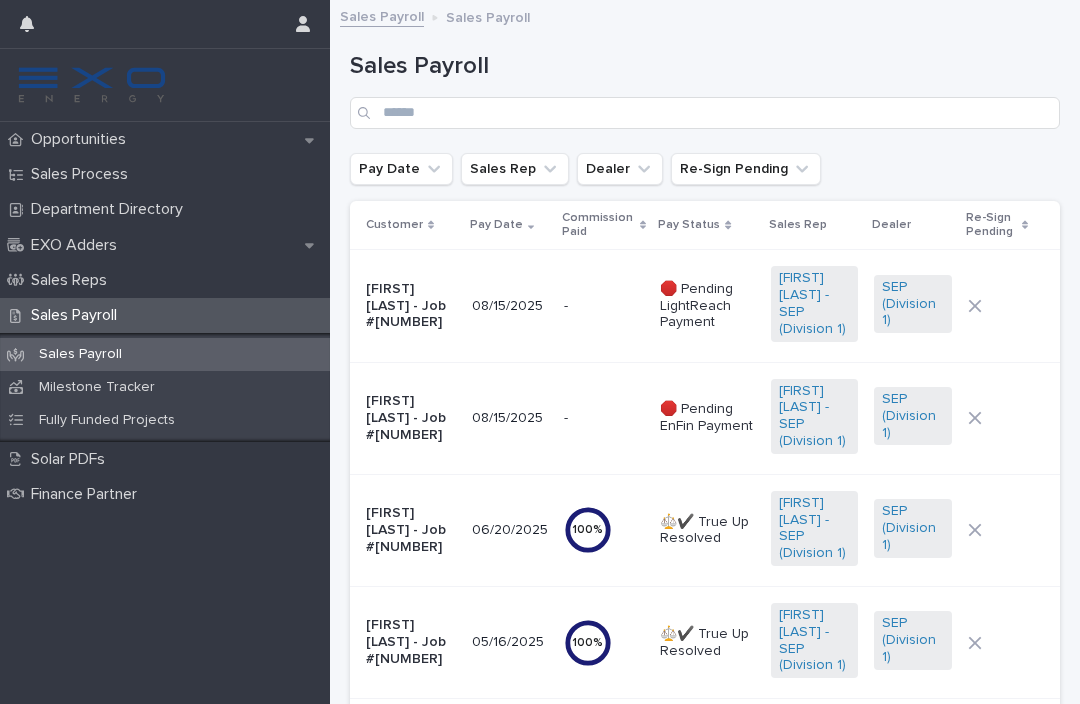 click on "Opportunities" at bounding box center (82, 139) 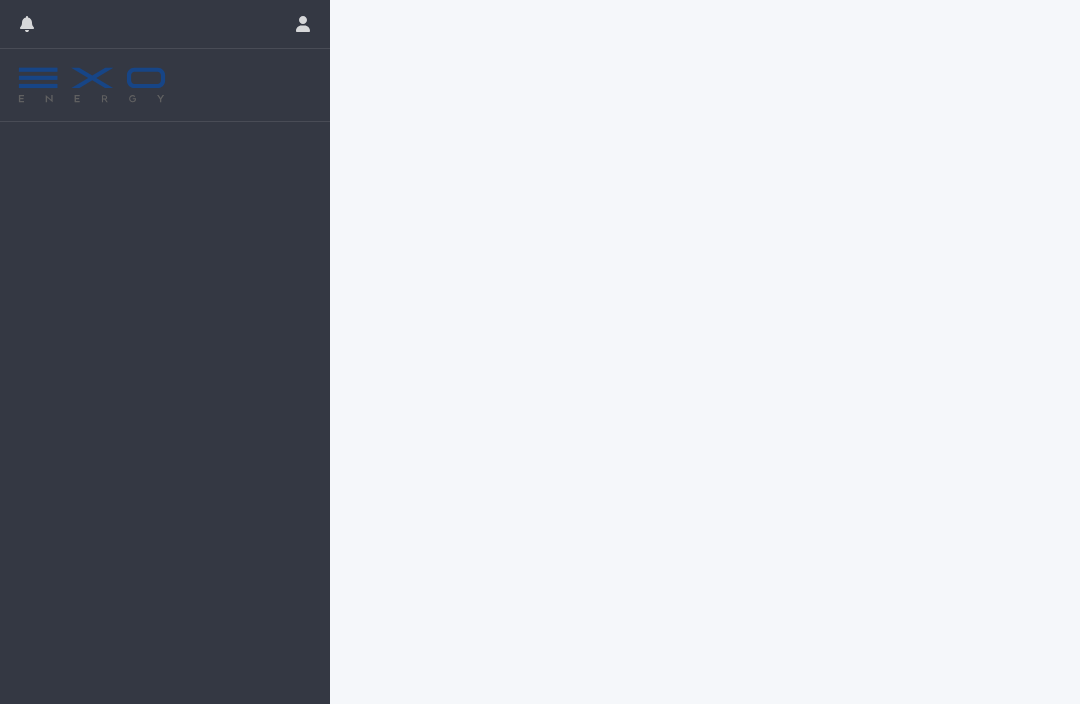 scroll, scrollTop: 0, scrollLeft: 0, axis: both 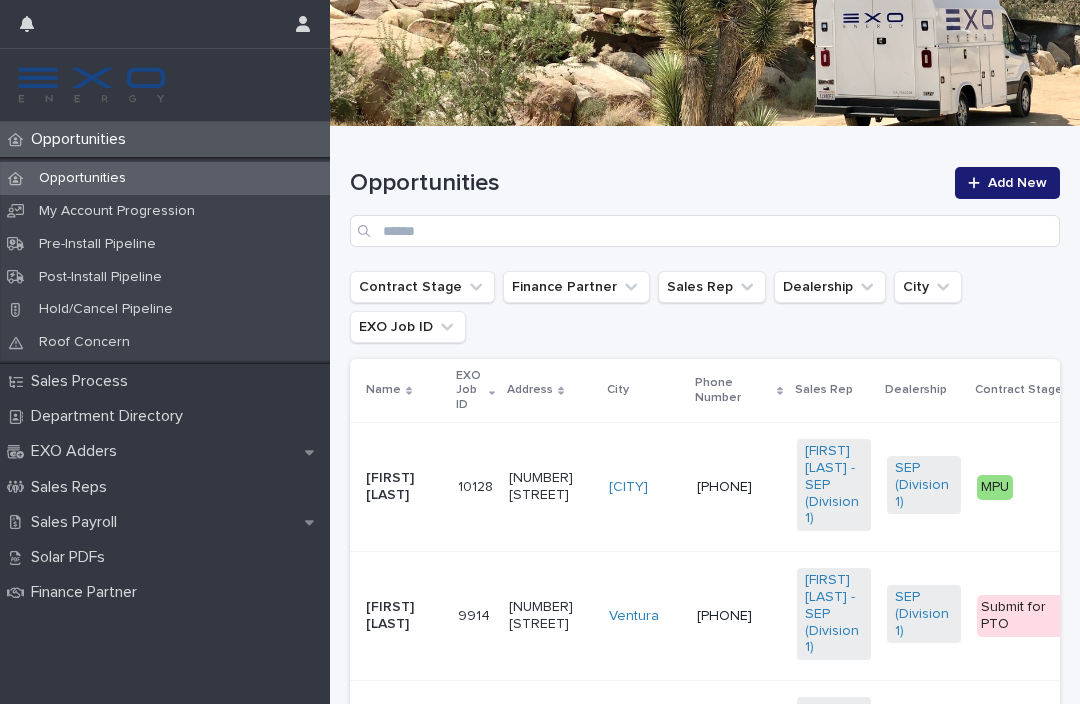 click on "Sales Payroll" at bounding box center [165, 522] 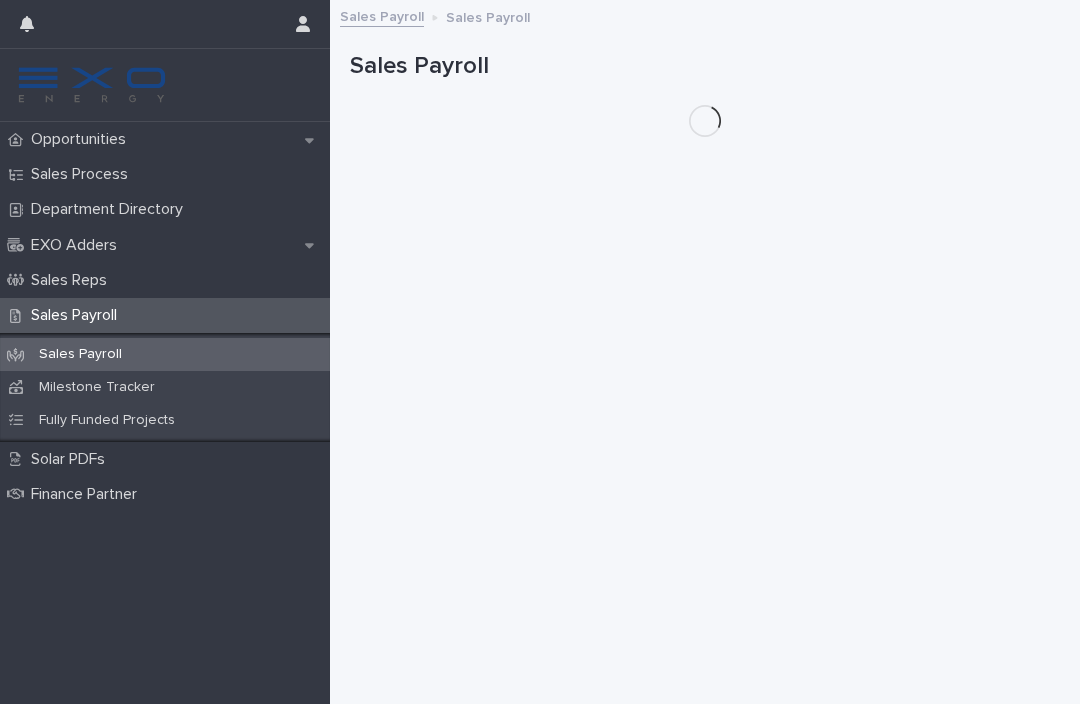 scroll, scrollTop: 0, scrollLeft: 0, axis: both 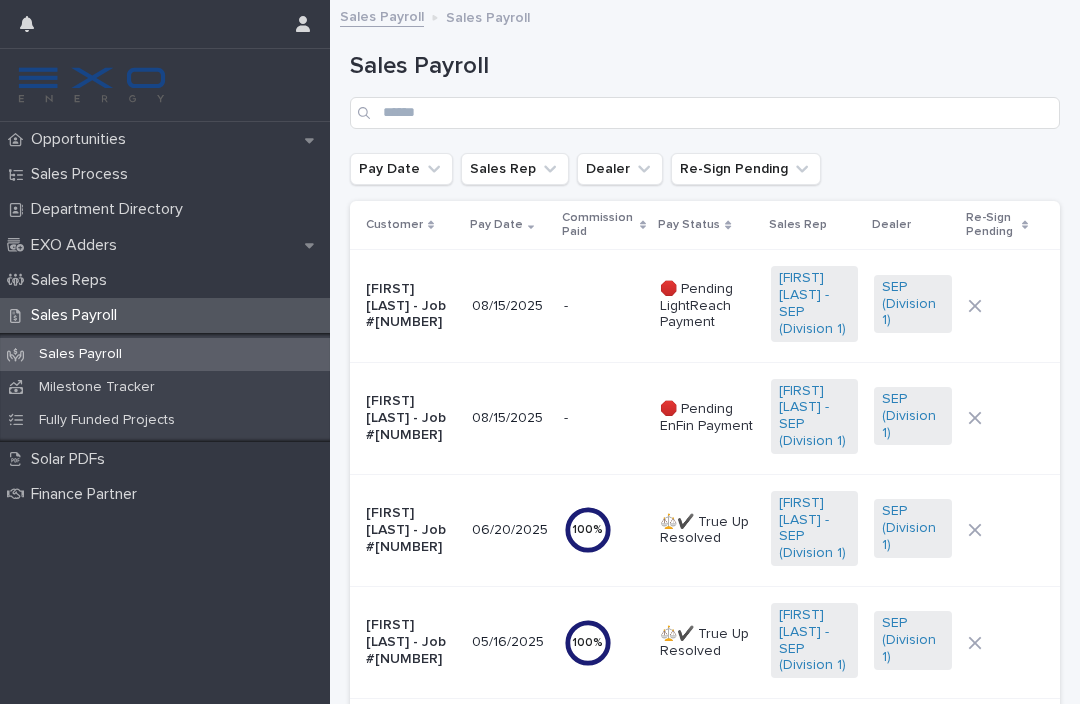 click on "Opportunities" at bounding box center (165, 139) 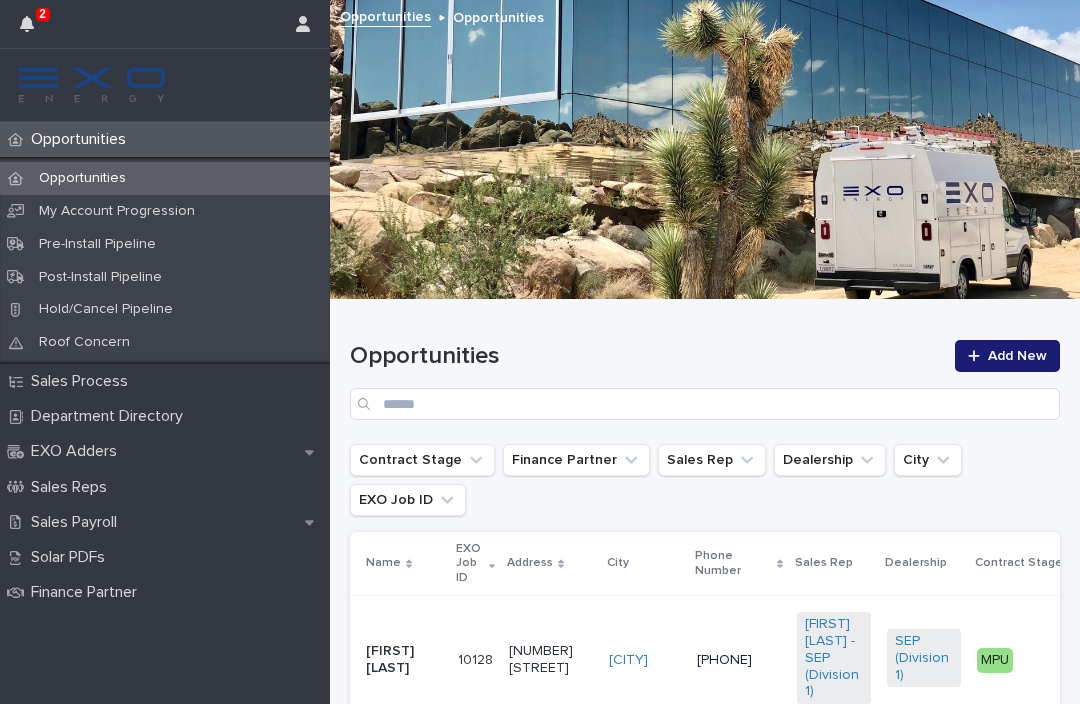 click at bounding box center [27, 24] 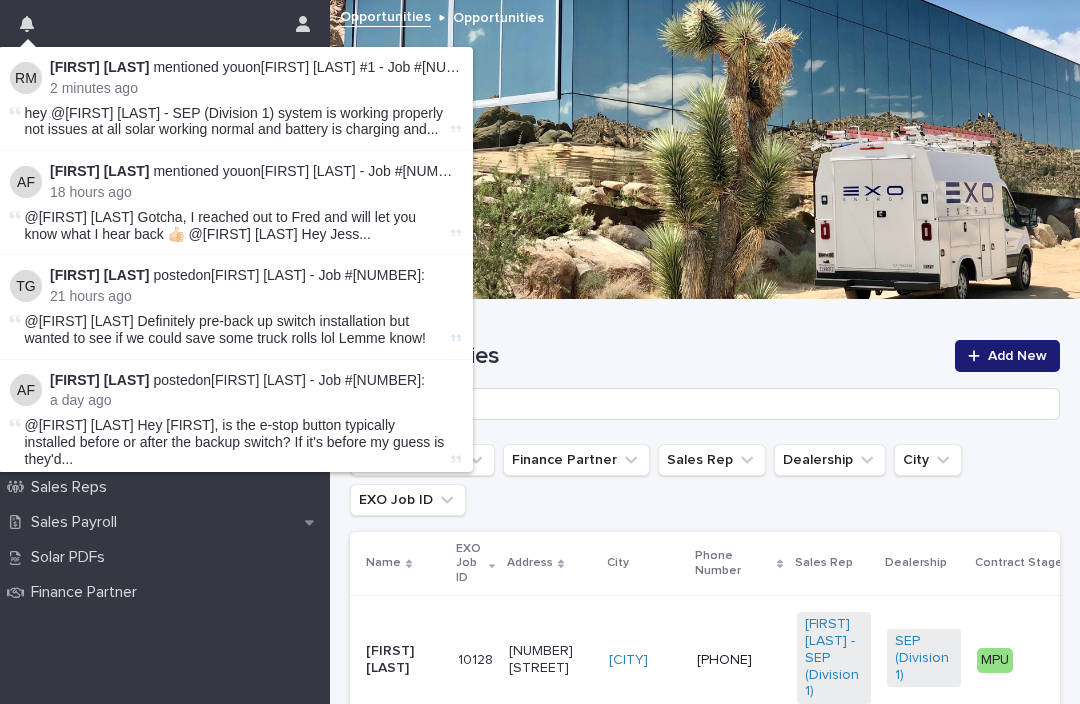 click on "[FIRST] [LAST] #1 - Job #[NUMBER]" at bounding box center (376, 67) 